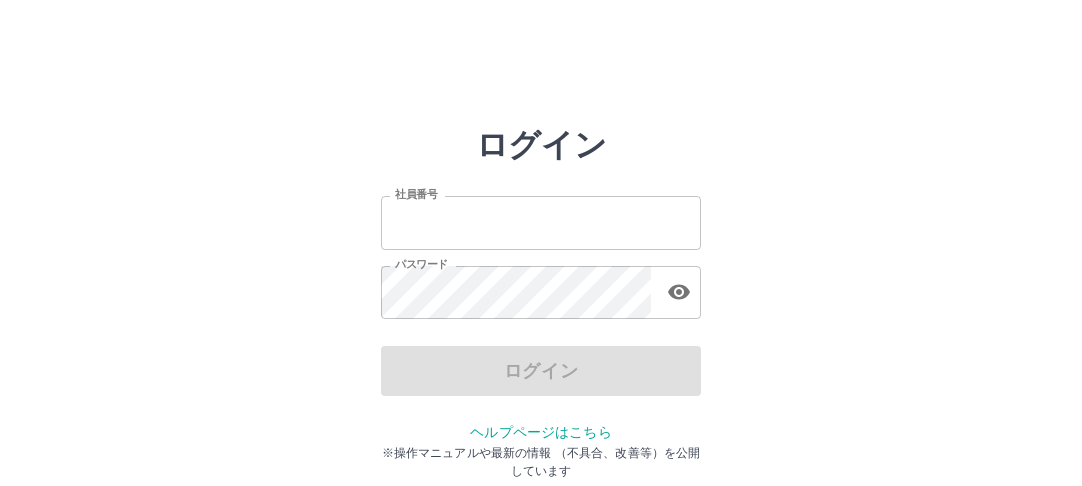 scroll, scrollTop: 0, scrollLeft: 0, axis: both 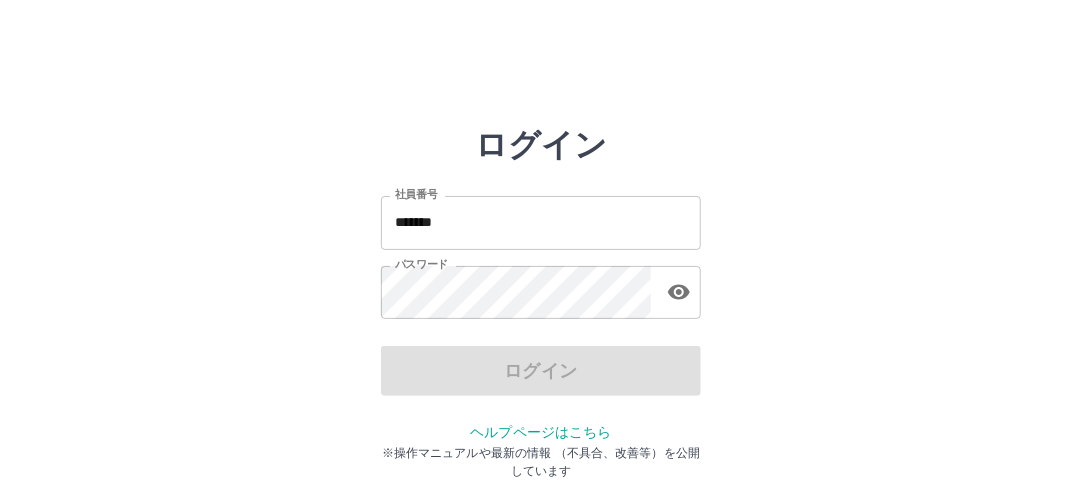 click on "*******" at bounding box center (541, 222) 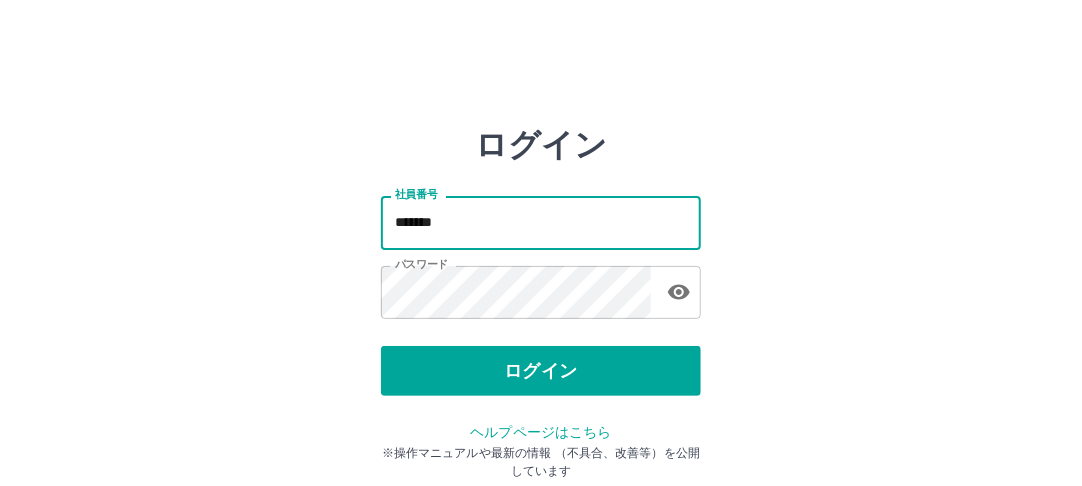 drag, startPoint x: 581, startPoint y: 223, endPoint x: 580, endPoint y: 256, distance: 33.01515 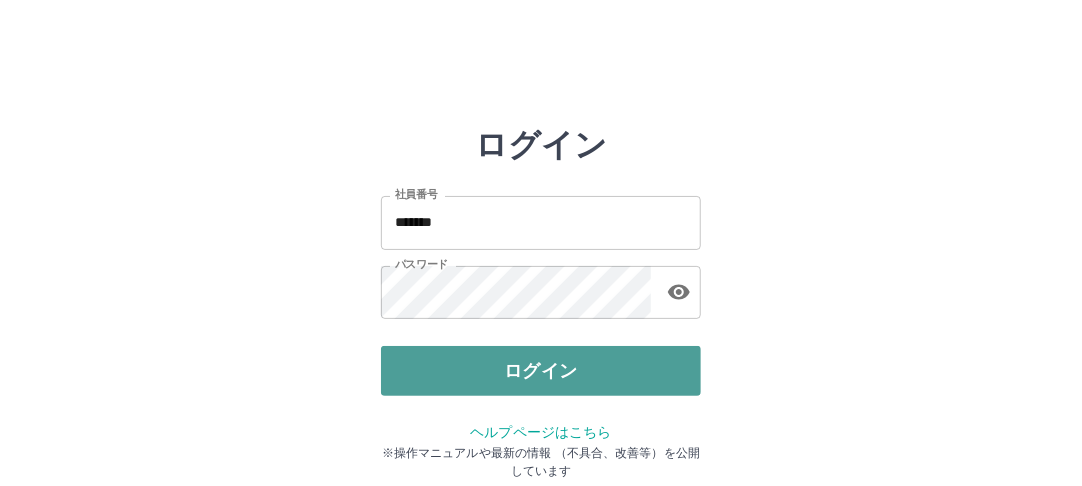 click on "ログイン" at bounding box center (541, 371) 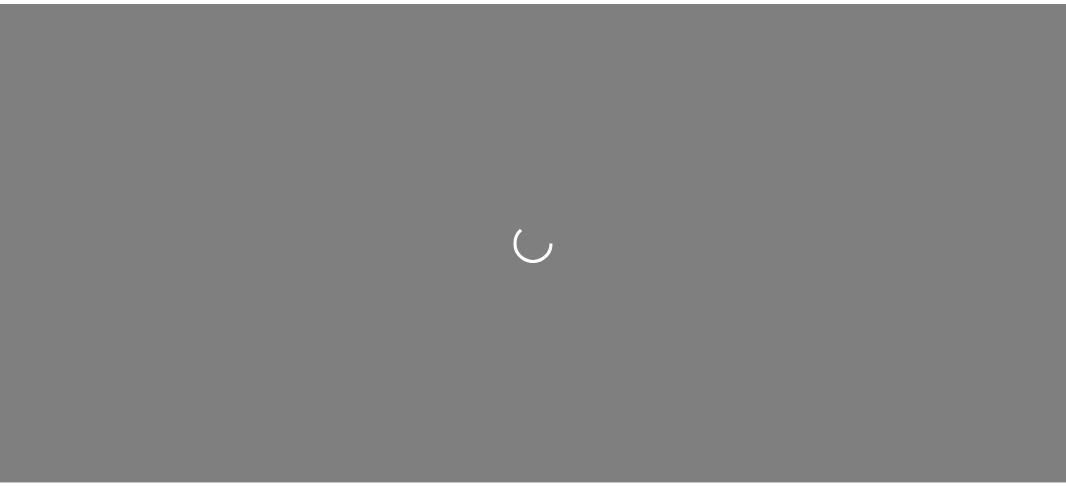 scroll, scrollTop: 0, scrollLeft: 0, axis: both 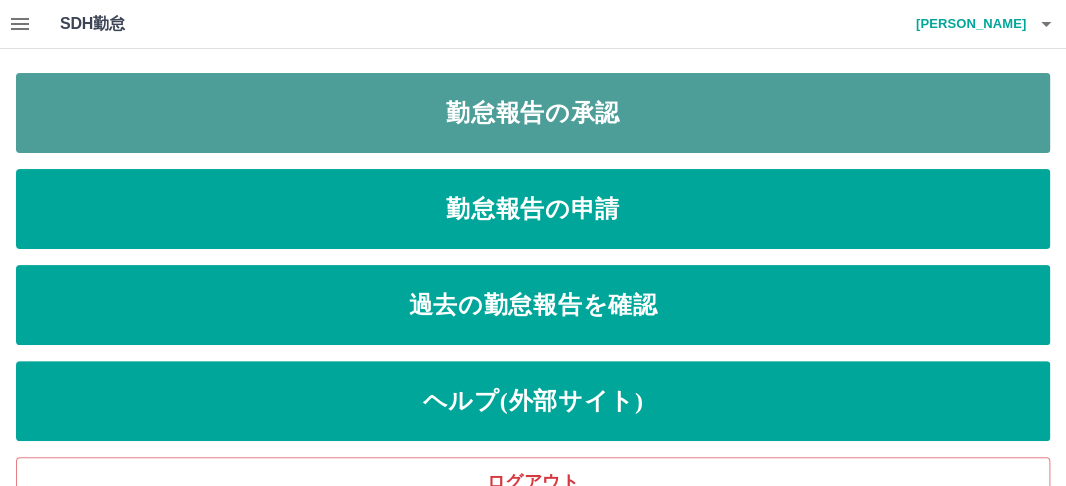 click on "勤怠報告の承認" at bounding box center (533, 113) 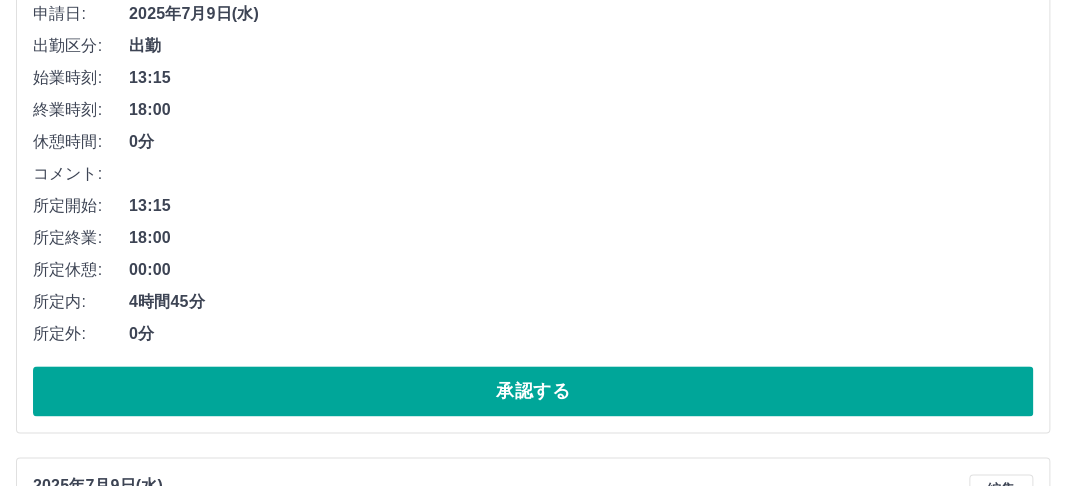scroll, scrollTop: 3400, scrollLeft: 0, axis: vertical 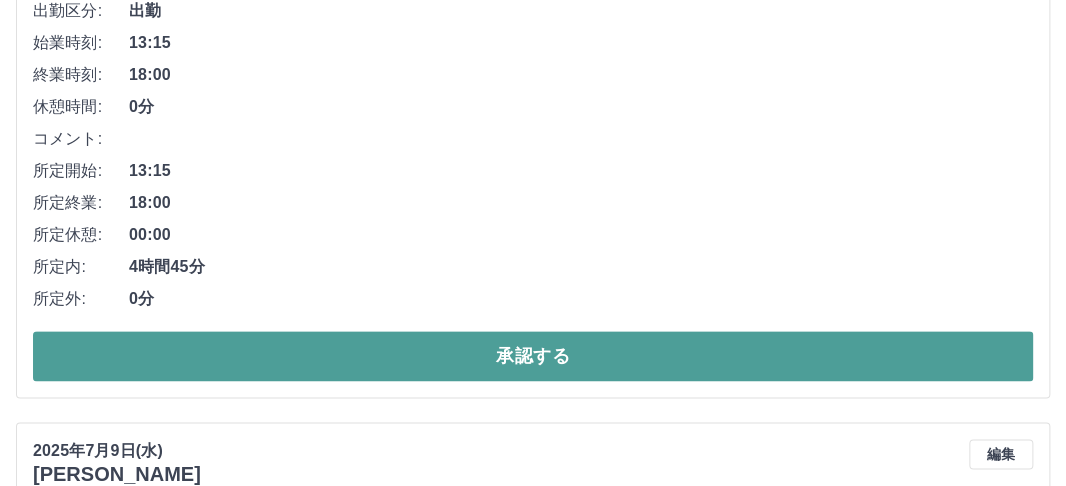 click on "承認する" at bounding box center [533, 356] 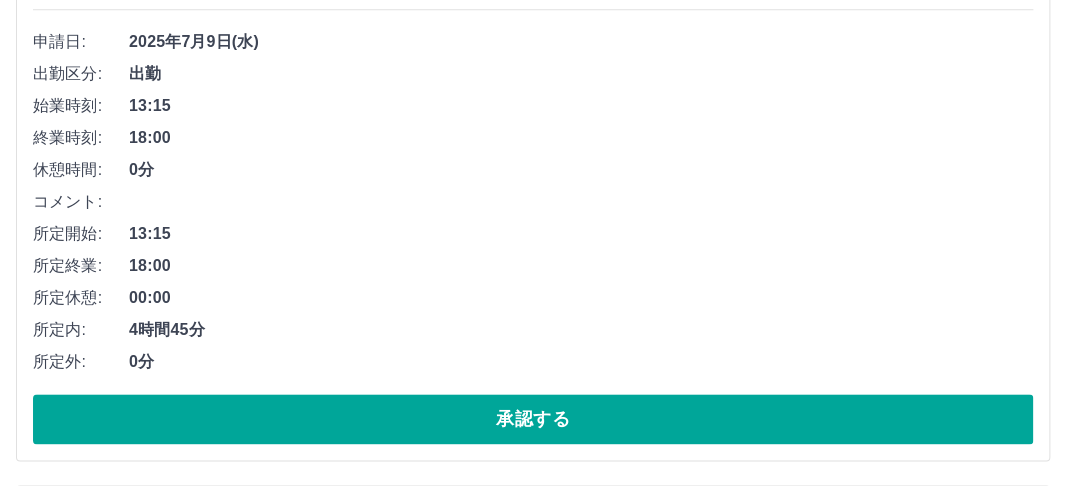 scroll, scrollTop: 3343, scrollLeft: 0, axis: vertical 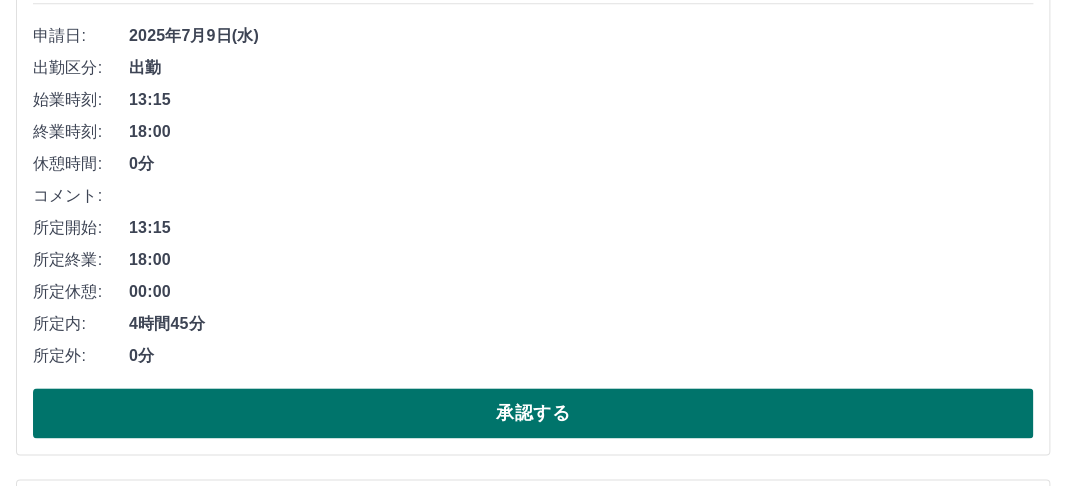 click on "承認する" at bounding box center [533, 413] 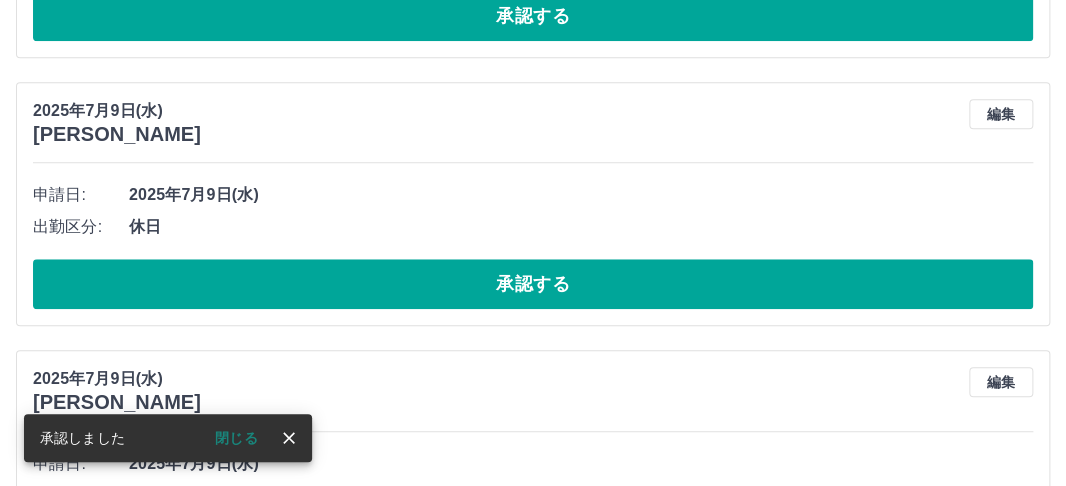 scroll, scrollTop: 3186, scrollLeft: 0, axis: vertical 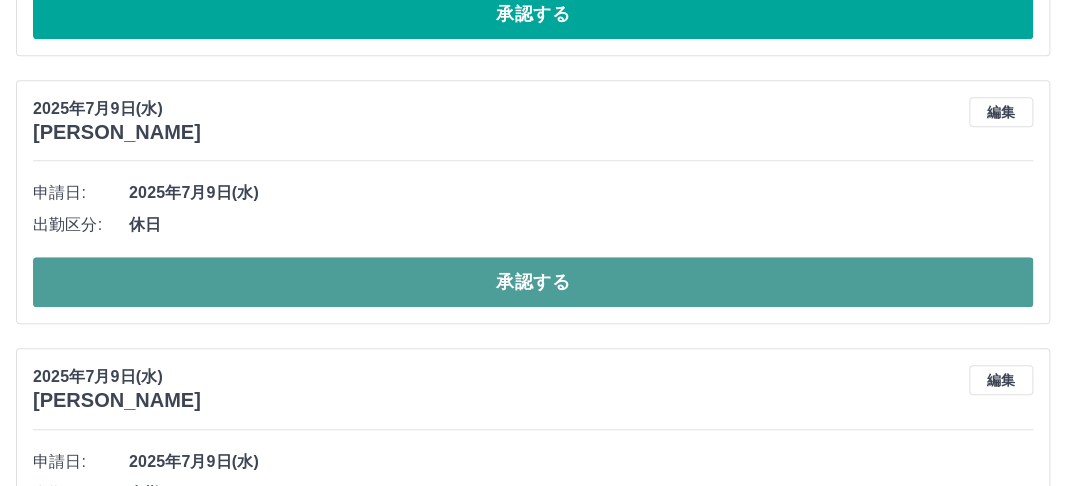 click on "承認する" at bounding box center [533, 282] 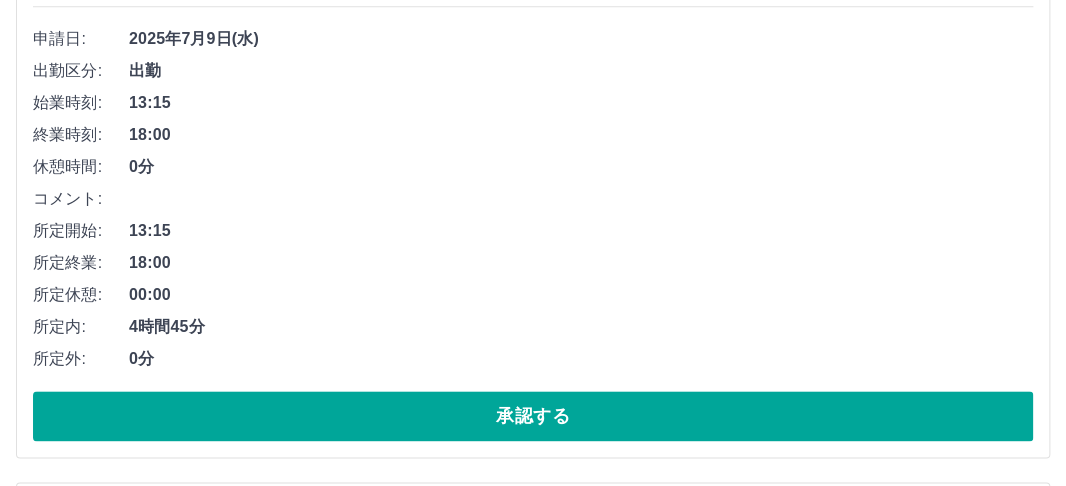 scroll, scrollTop: 3386, scrollLeft: 0, axis: vertical 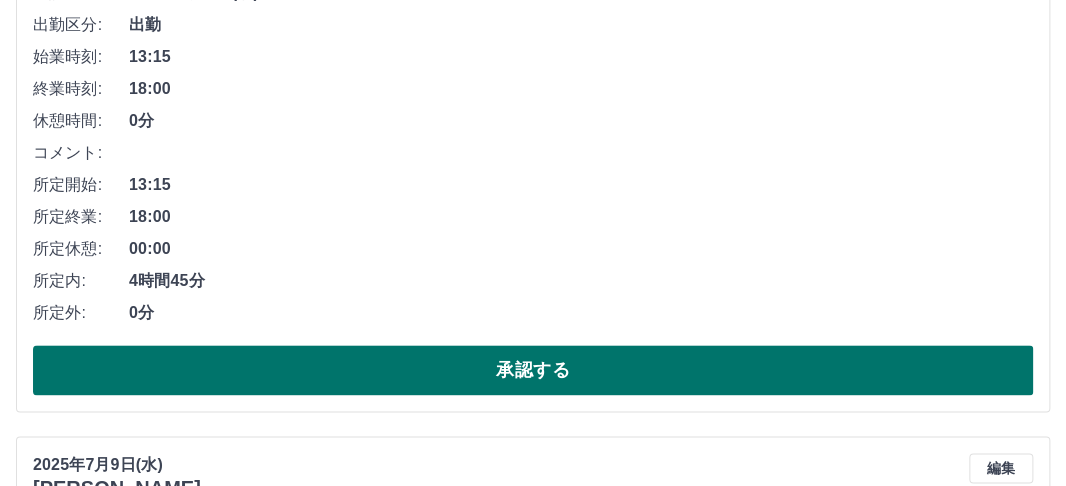 drag, startPoint x: 404, startPoint y: 364, endPoint x: 404, endPoint y: 352, distance: 12 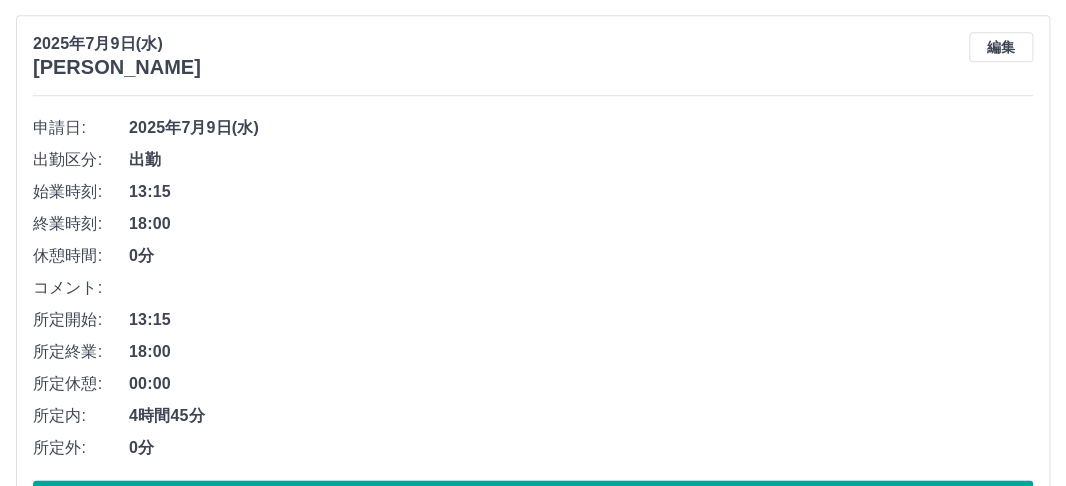 scroll, scrollTop: 3286, scrollLeft: 0, axis: vertical 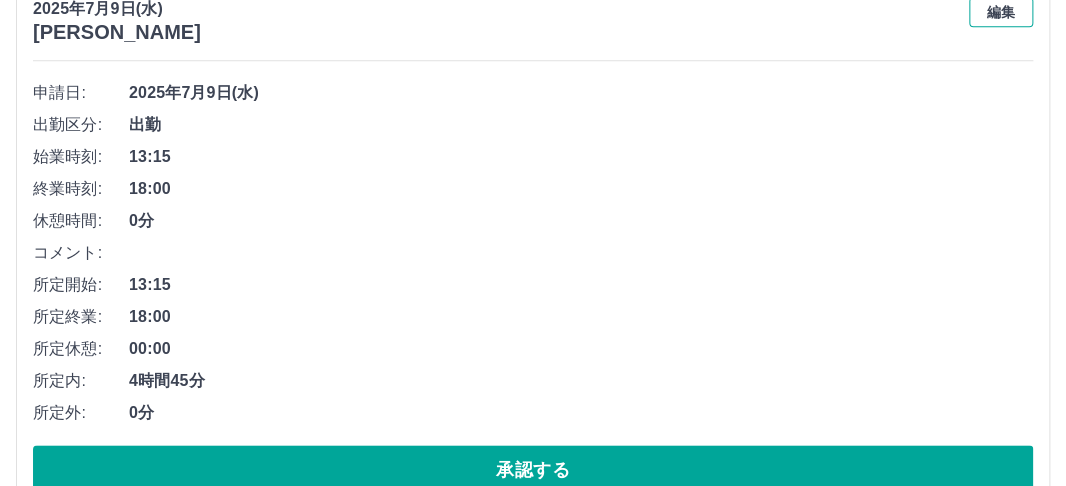 click on "編集" at bounding box center (1001, 12) 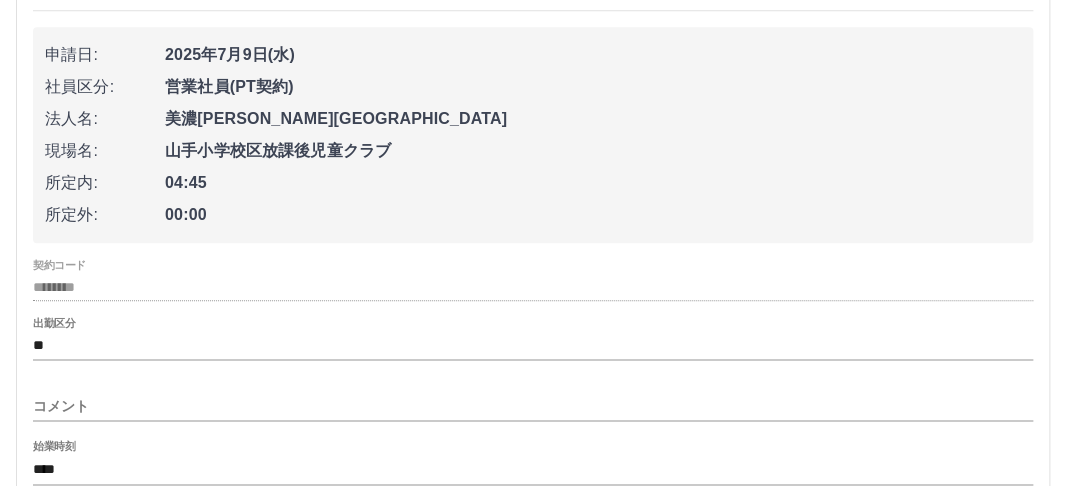 scroll, scrollTop: 3386, scrollLeft: 0, axis: vertical 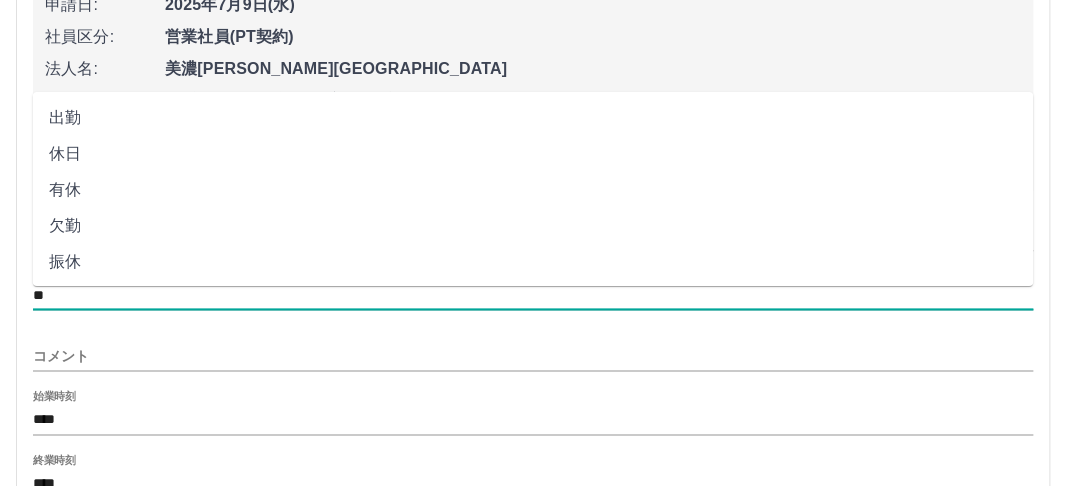 click on "**" at bounding box center [533, 295] 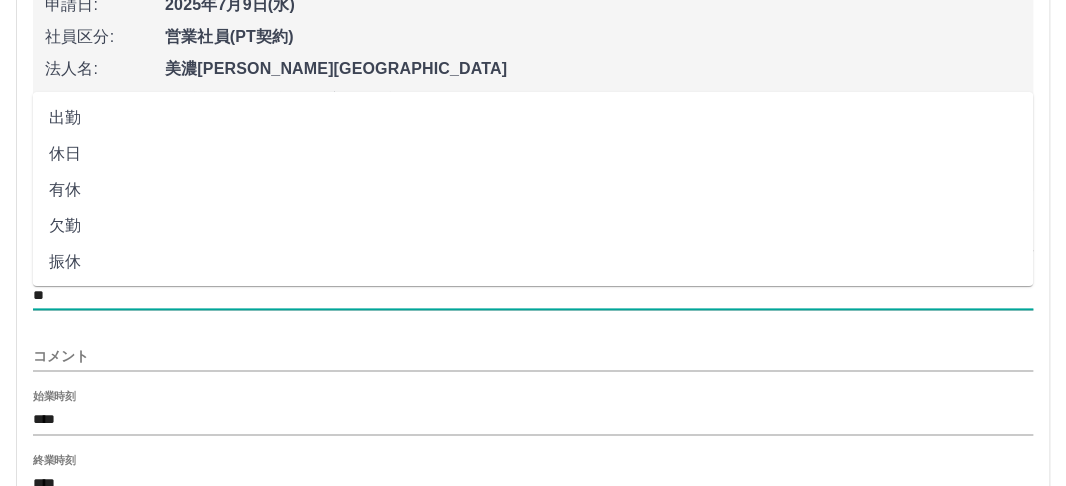 click on "休日" at bounding box center (533, 153) 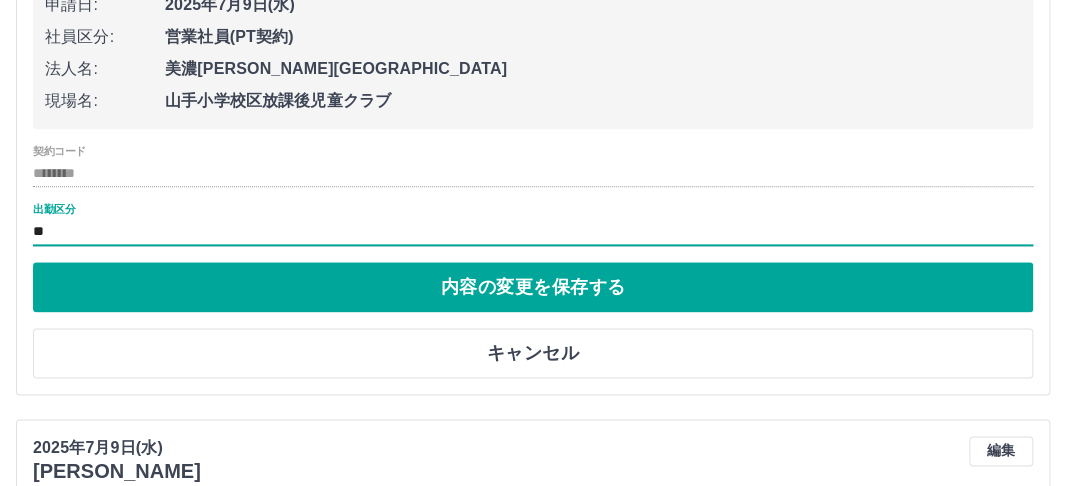 click on "内容の変更を保存する" at bounding box center [533, 287] 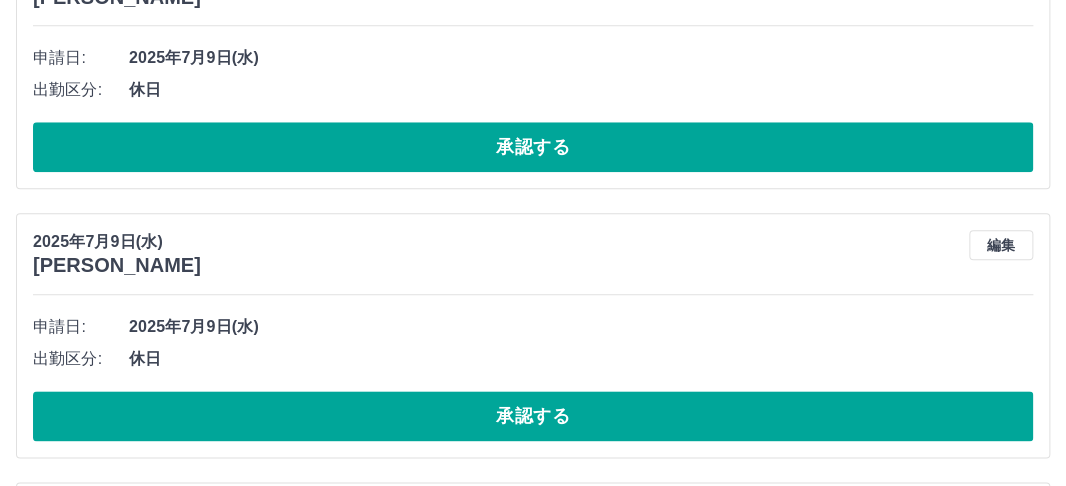 scroll, scrollTop: 3286, scrollLeft: 0, axis: vertical 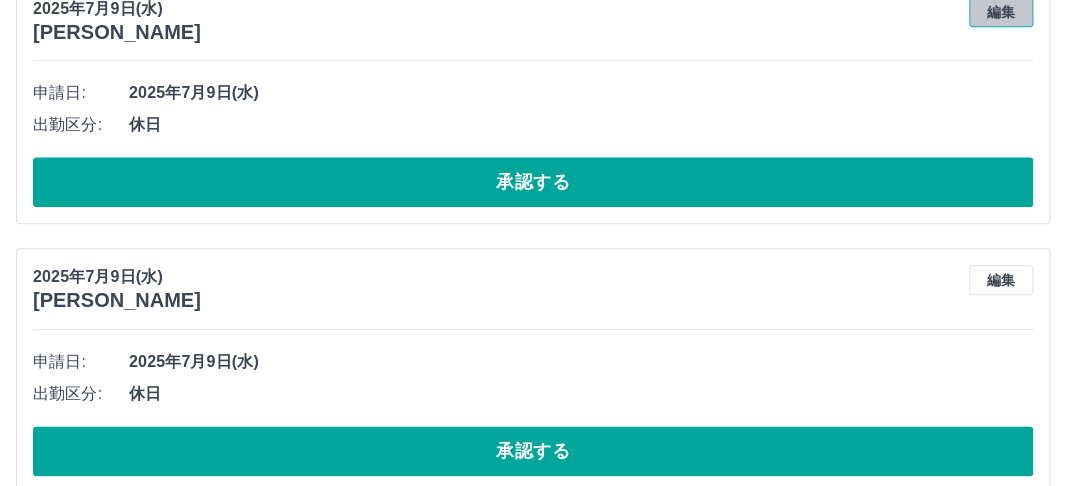 click on "編集" at bounding box center (1001, 12) 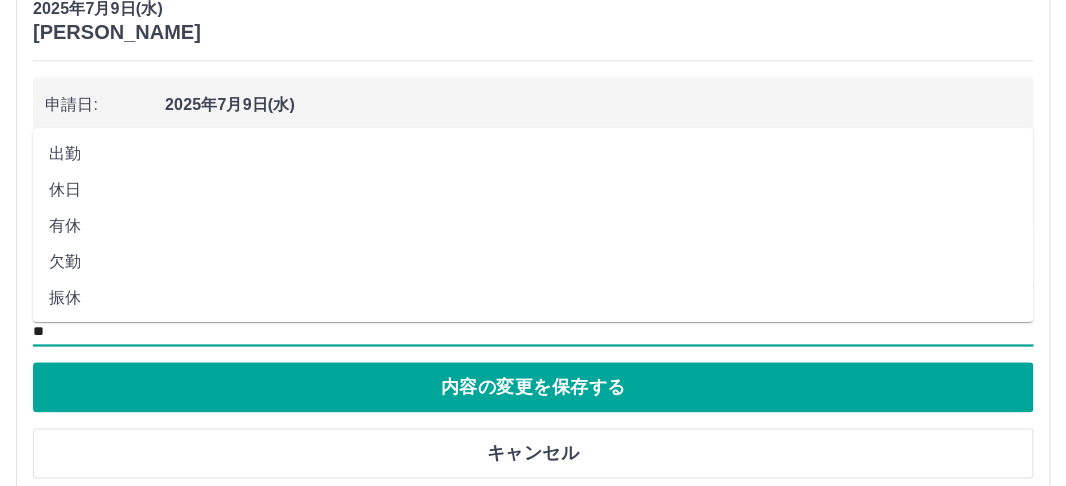 click on "**" at bounding box center [533, 331] 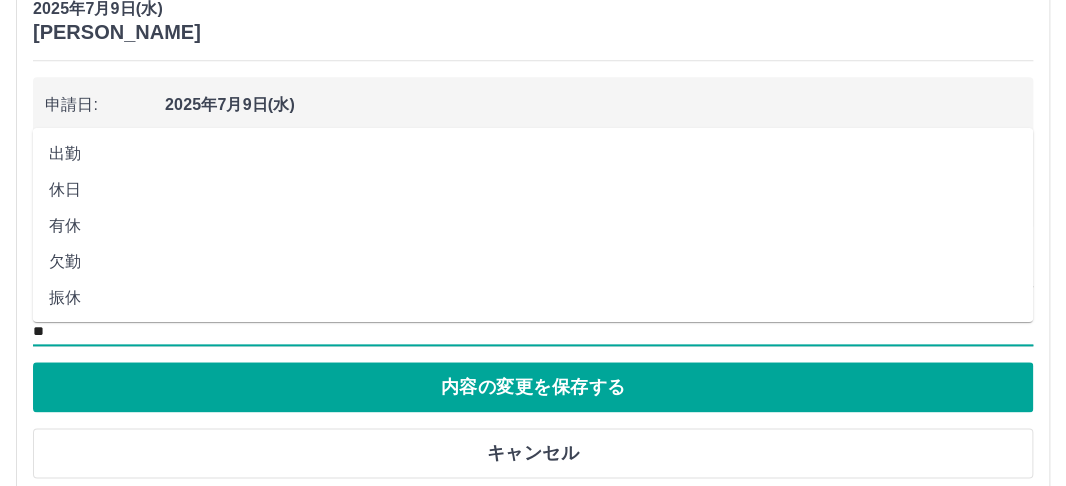click on "出勤" at bounding box center (533, 153) 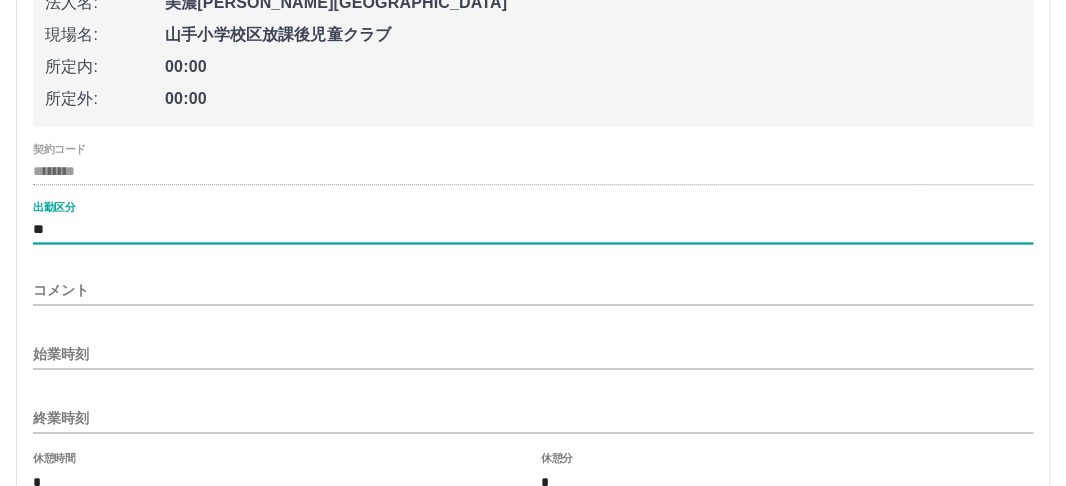 scroll, scrollTop: 3486, scrollLeft: 0, axis: vertical 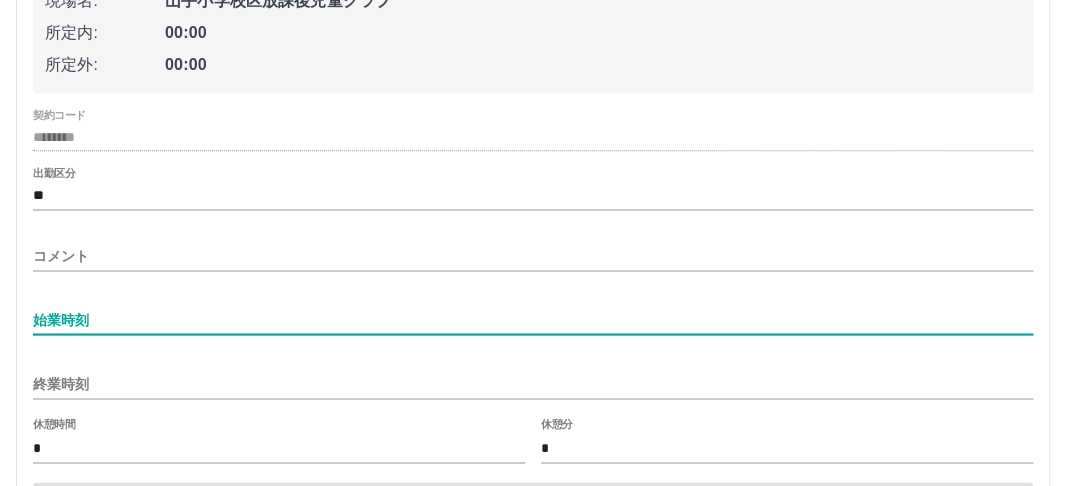 click on "始業時刻" at bounding box center (533, 320) 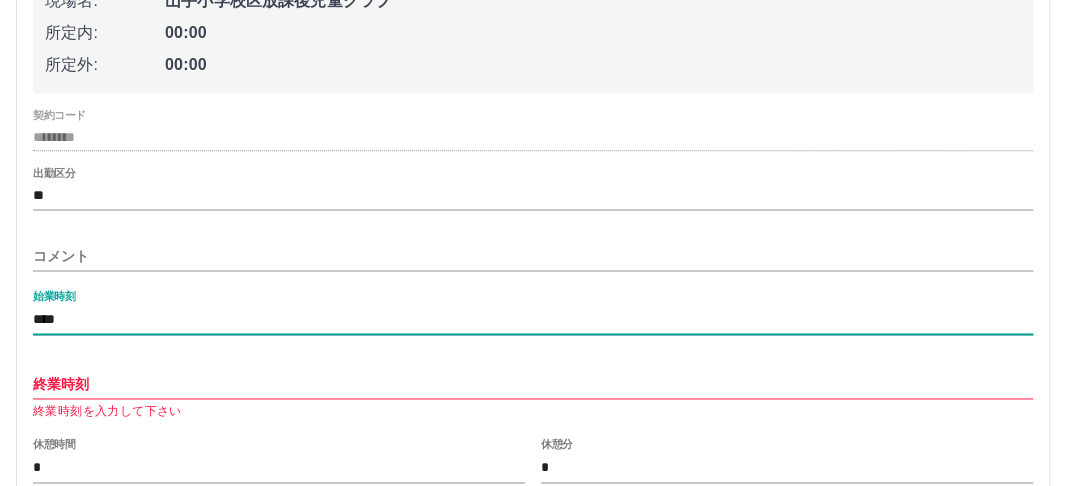 type on "****" 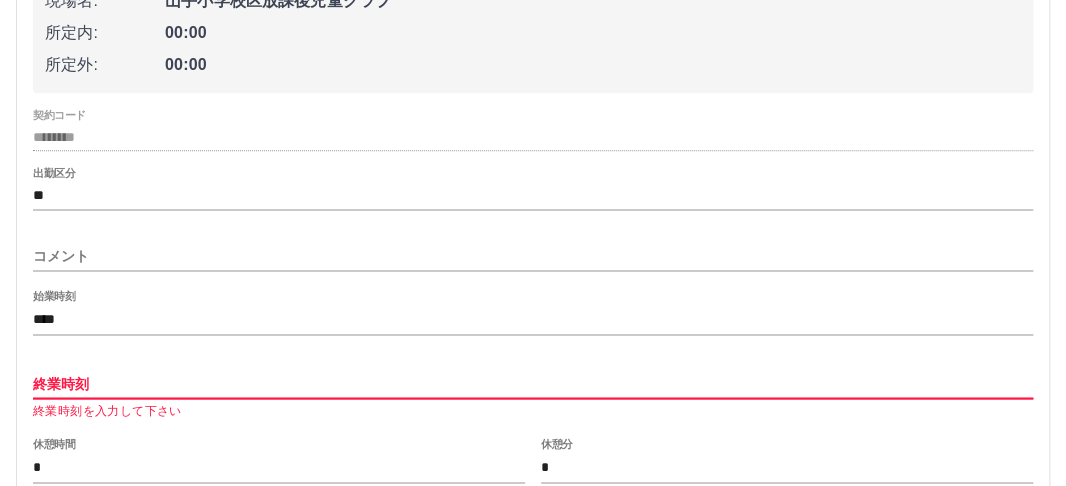 click on "終業時刻" at bounding box center (533, 384) 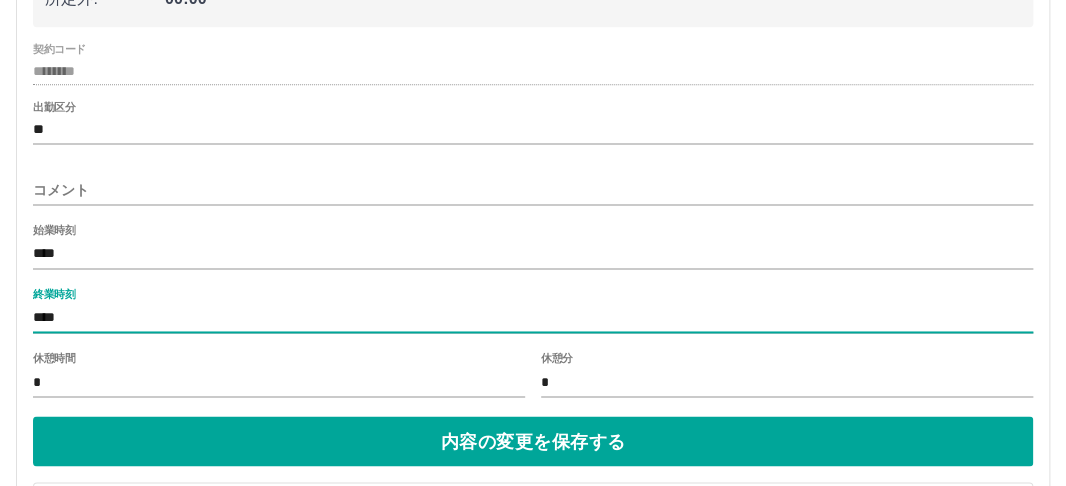 scroll, scrollTop: 3586, scrollLeft: 0, axis: vertical 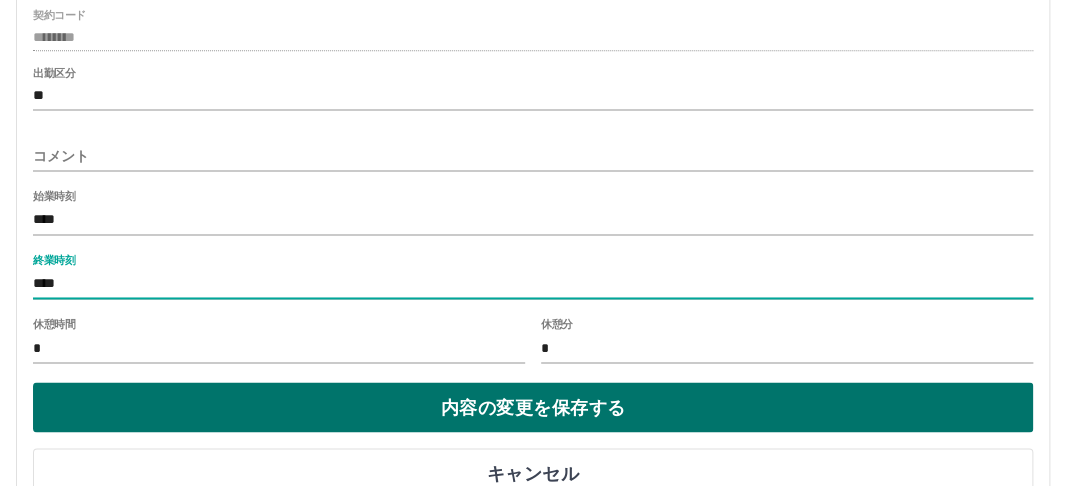 type on "****" 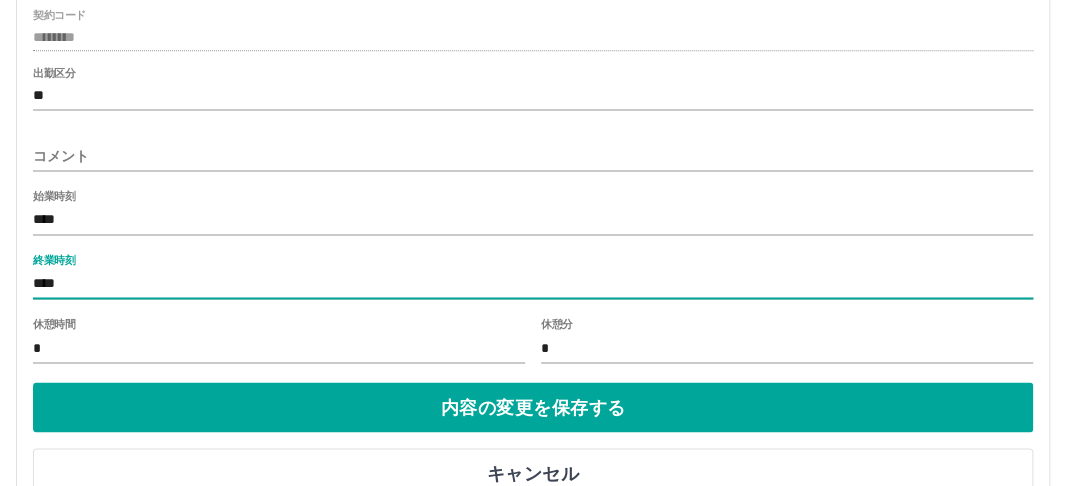 click on "内容の変更を保存する" at bounding box center (533, 407) 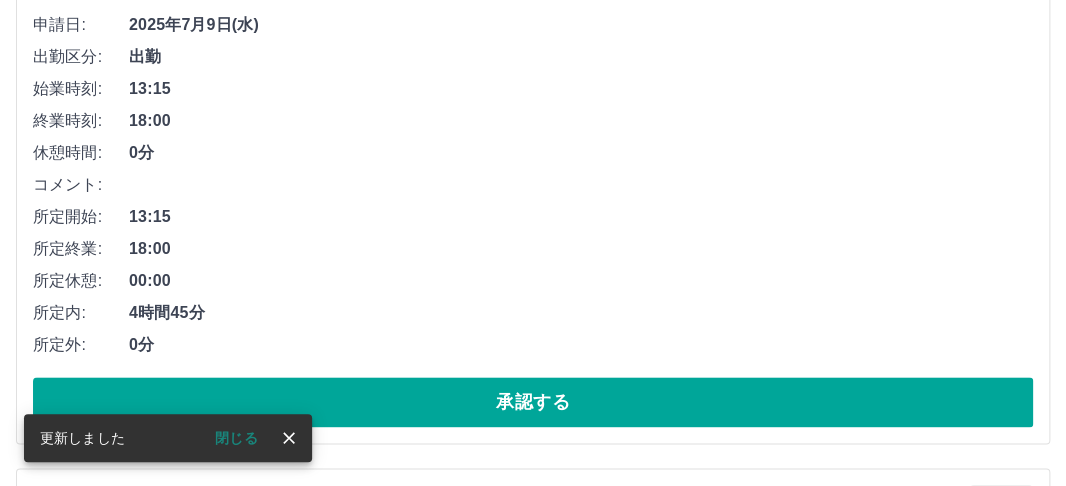 scroll, scrollTop: 3386, scrollLeft: 0, axis: vertical 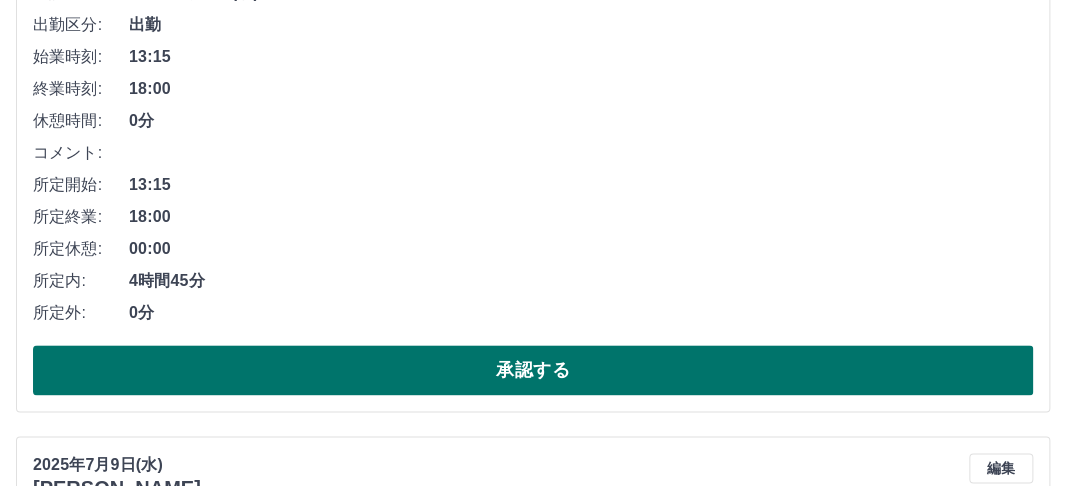 click on "承認する" at bounding box center [533, 370] 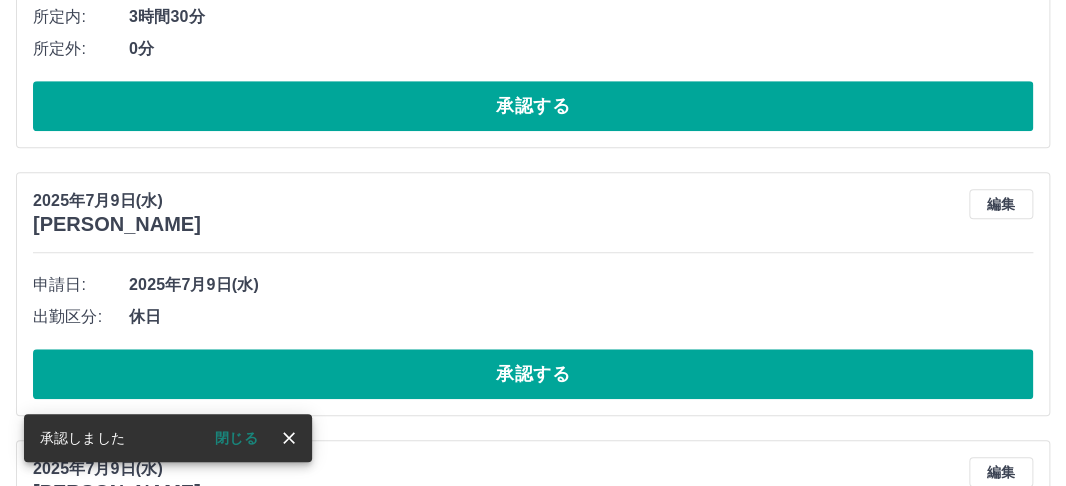 scroll, scrollTop: 3129, scrollLeft: 0, axis: vertical 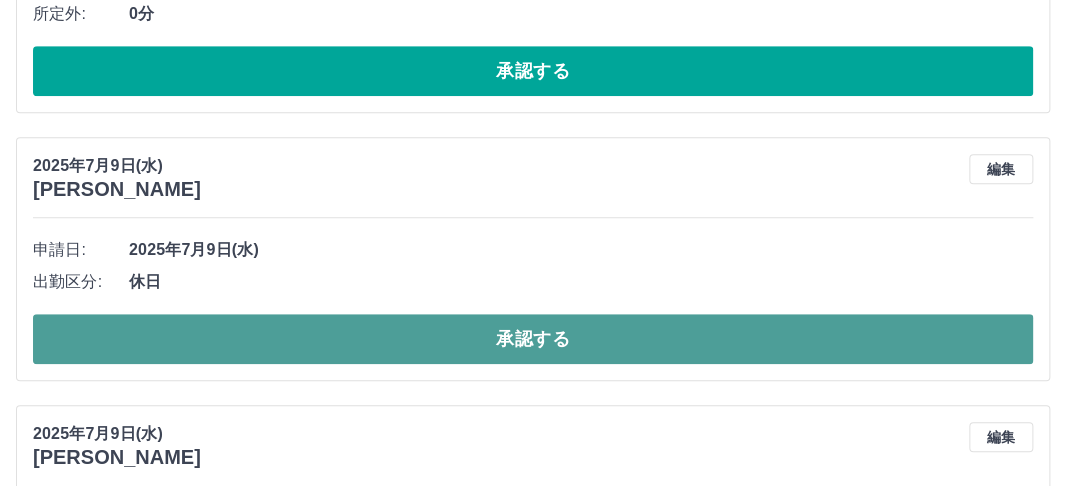 click on "承認する" at bounding box center [533, 339] 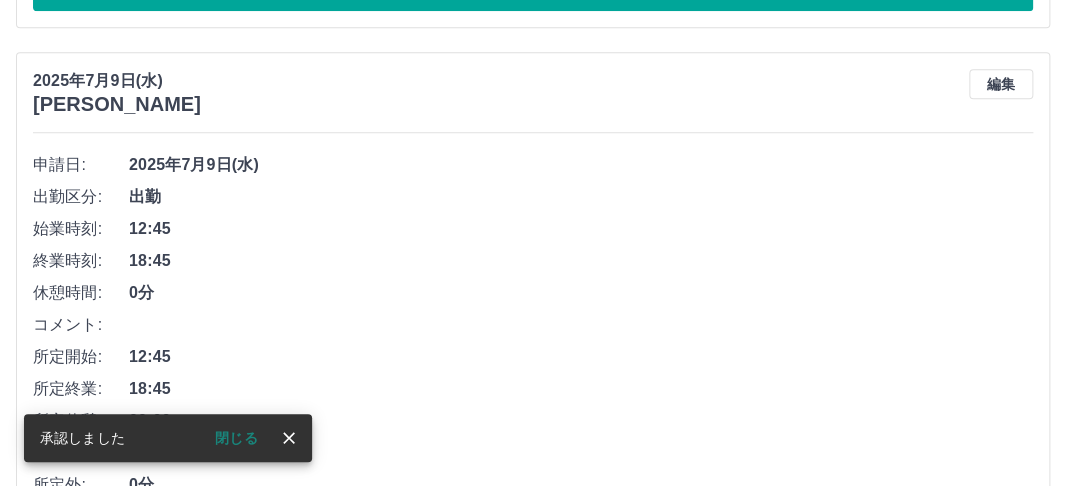 scroll, scrollTop: 3329, scrollLeft: 0, axis: vertical 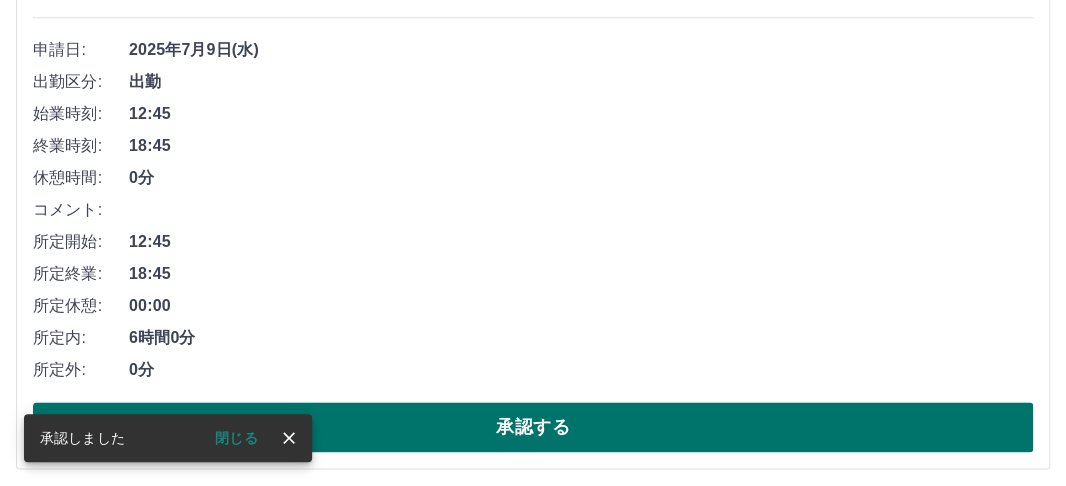 click on "承認する" at bounding box center [533, 427] 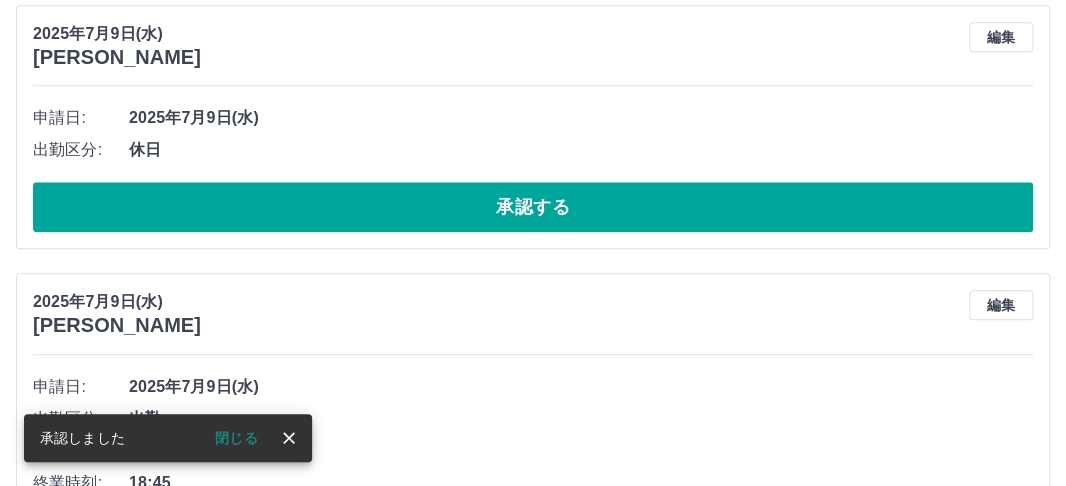 scroll, scrollTop: 3129, scrollLeft: 0, axis: vertical 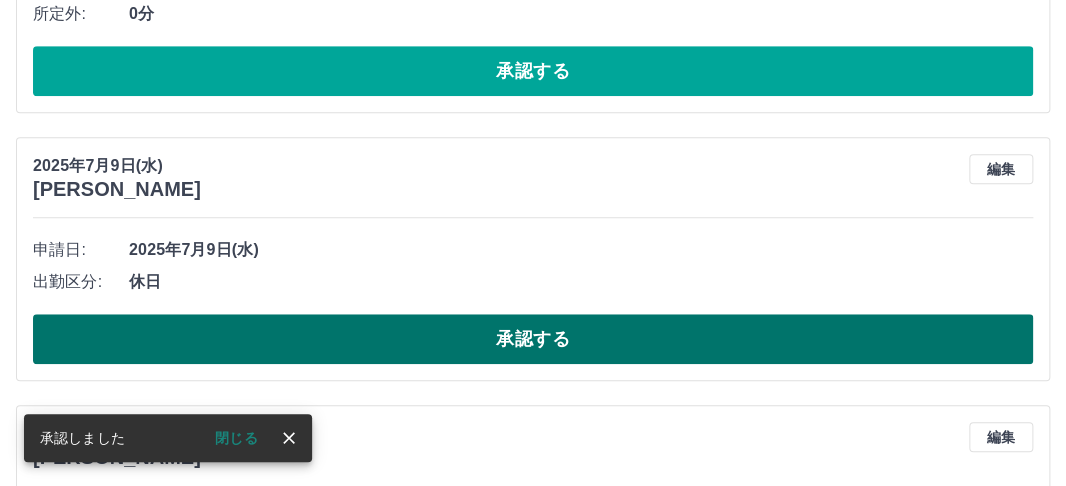 click on "承認する" at bounding box center (533, 339) 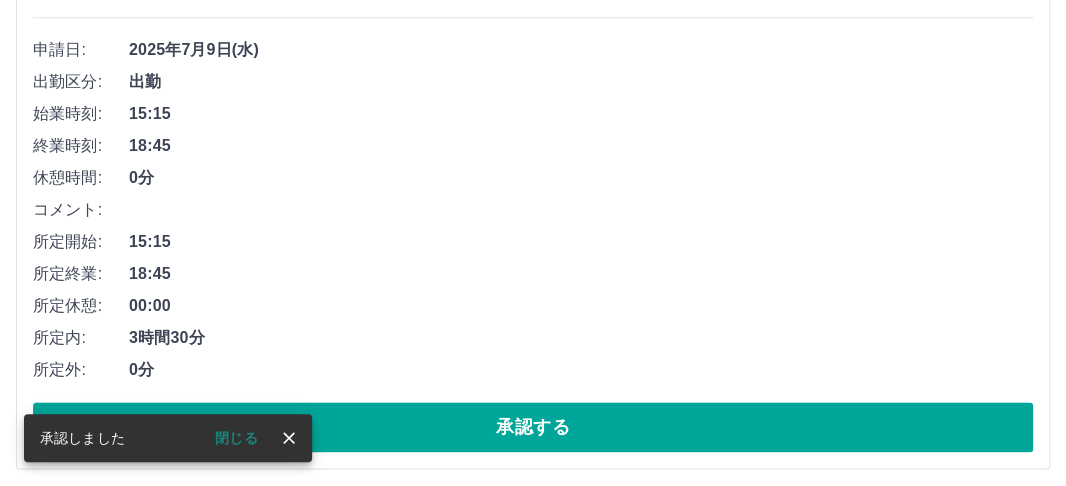 scroll, scrollTop: 3429, scrollLeft: 0, axis: vertical 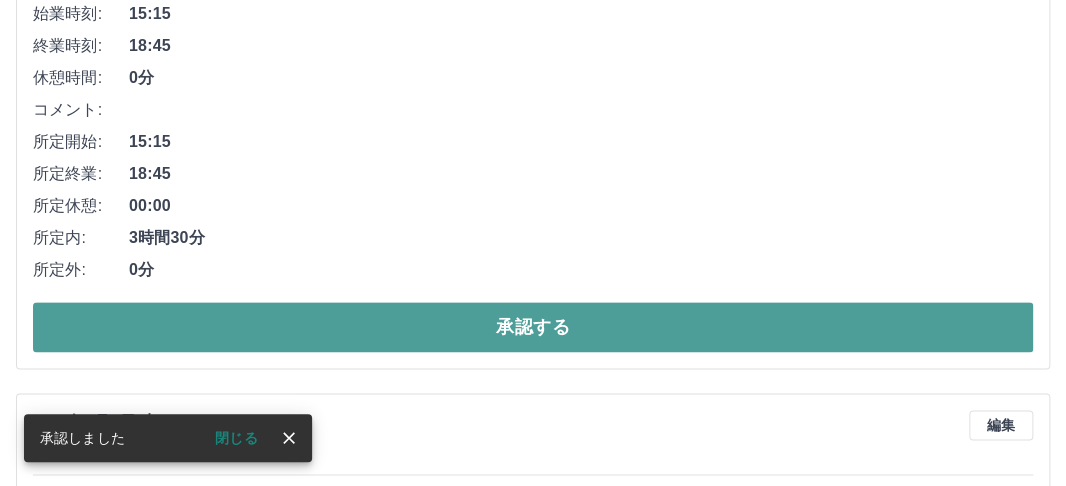 drag, startPoint x: 405, startPoint y: 331, endPoint x: 416, endPoint y: 327, distance: 11.7046995 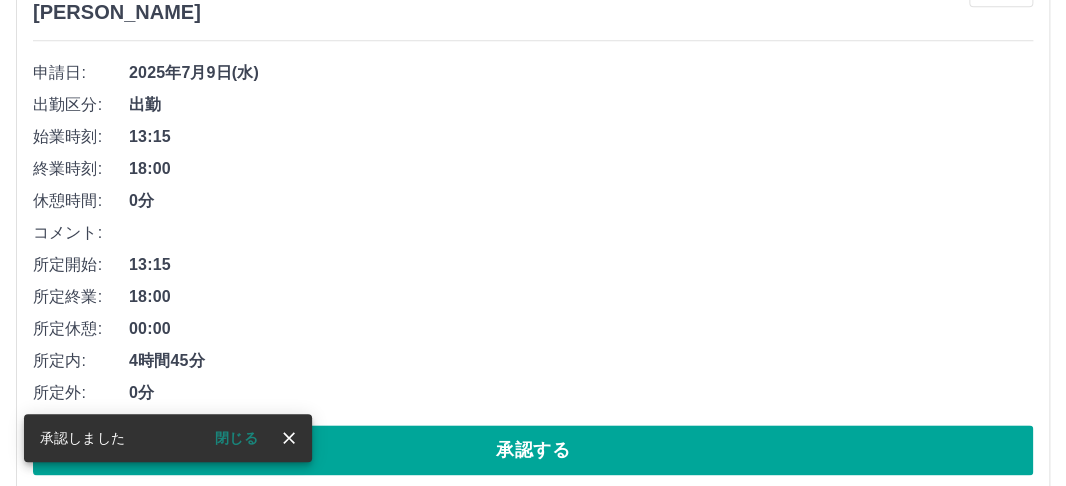 scroll, scrollTop: 3339, scrollLeft: 0, axis: vertical 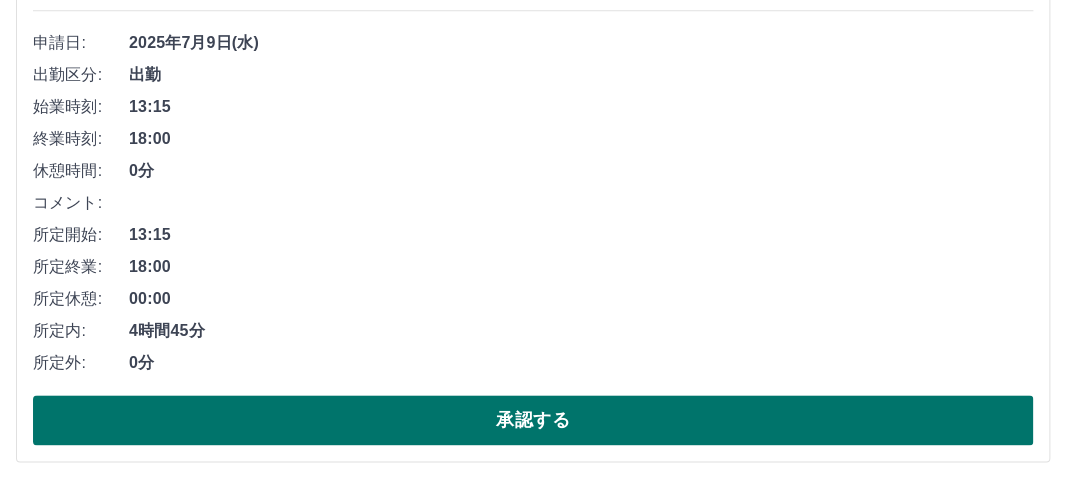 click on "承認する" at bounding box center [533, 420] 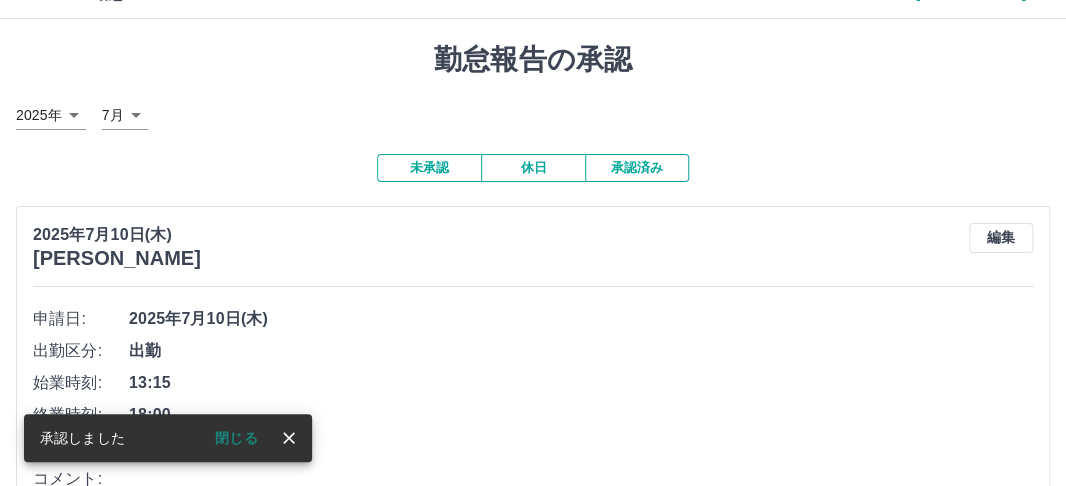 scroll, scrollTop: 0, scrollLeft: 0, axis: both 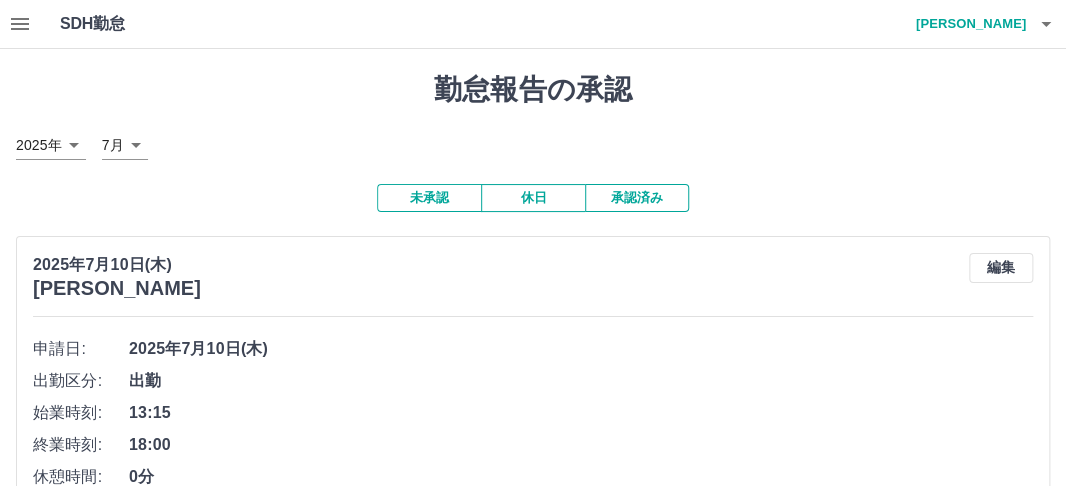 click on "承認済み" at bounding box center (637, 198) 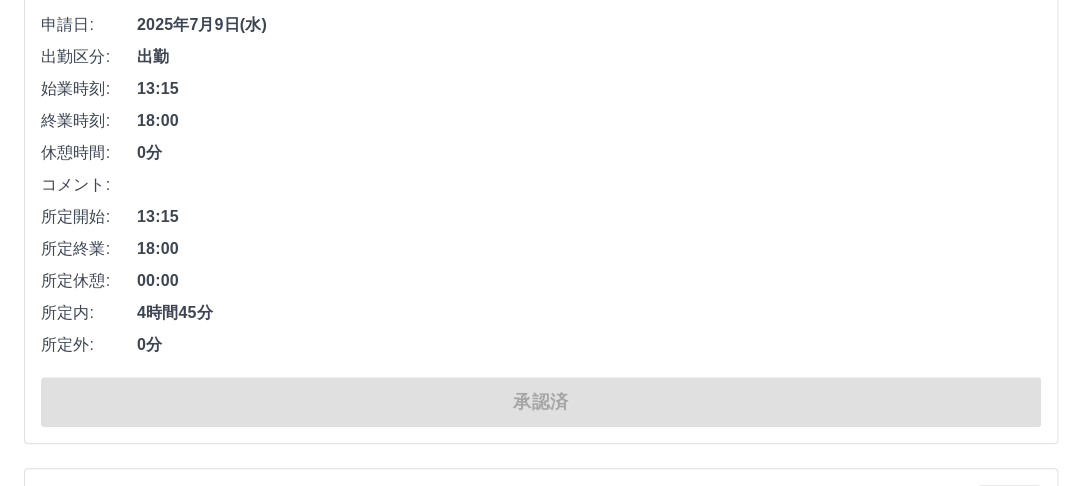 scroll, scrollTop: 0, scrollLeft: 0, axis: both 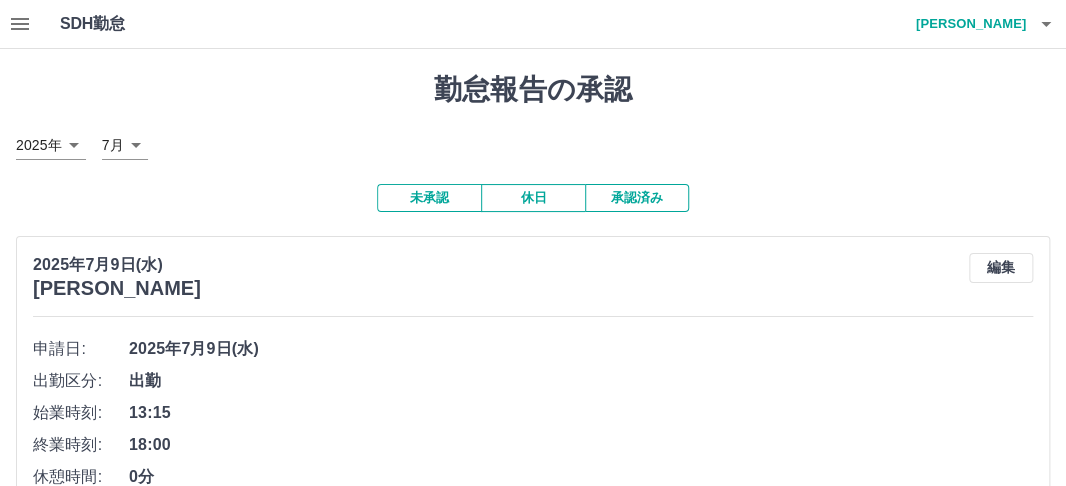 click on "川合　麻貴子" at bounding box center (966, 24) 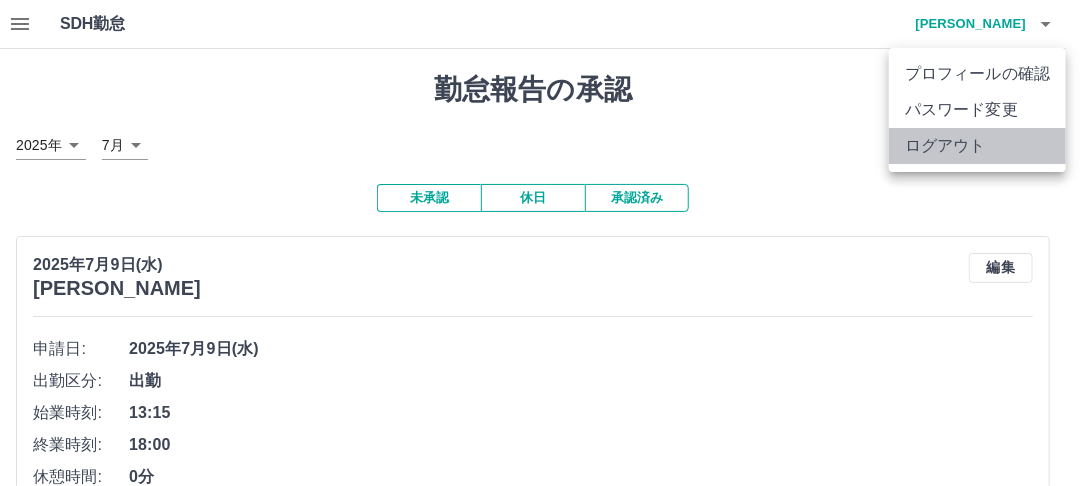 click on "ログアウト" at bounding box center [977, 146] 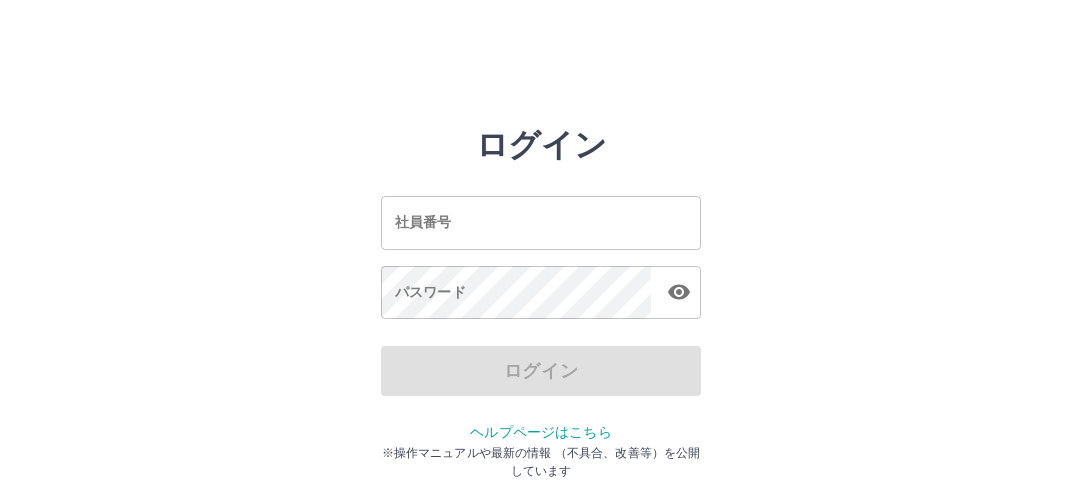 scroll, scrollTop: 0, scrollLeft: 0, axis: both 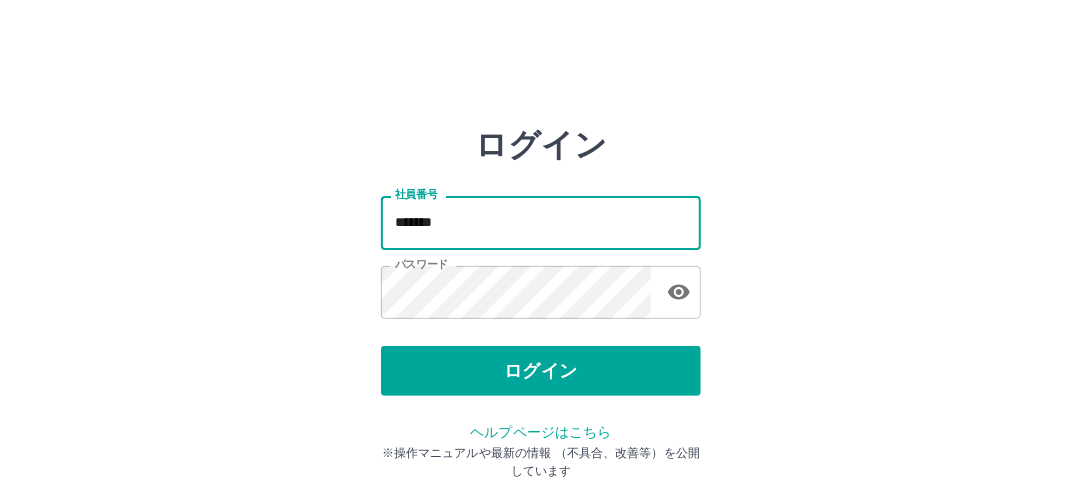click on "*******" at bounding box center [541, 222] 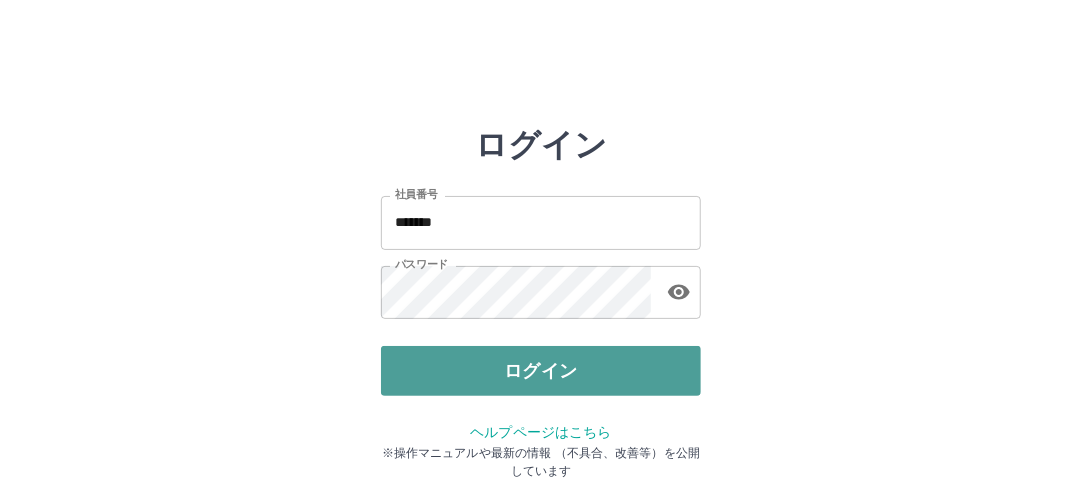 click on "ログイン" at bounding box center (541, 371) 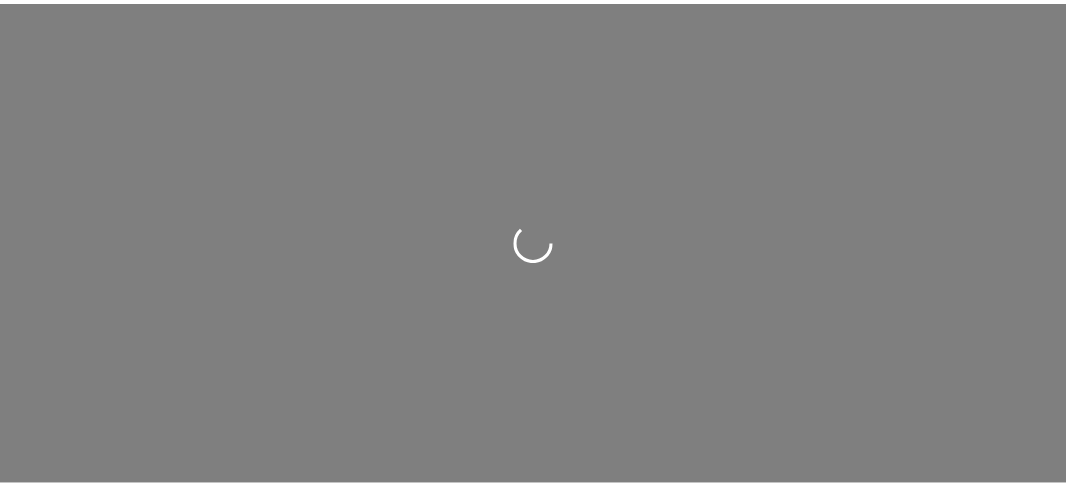 scroll, scrollTop: 0, scrollLeft: 0, axis: both 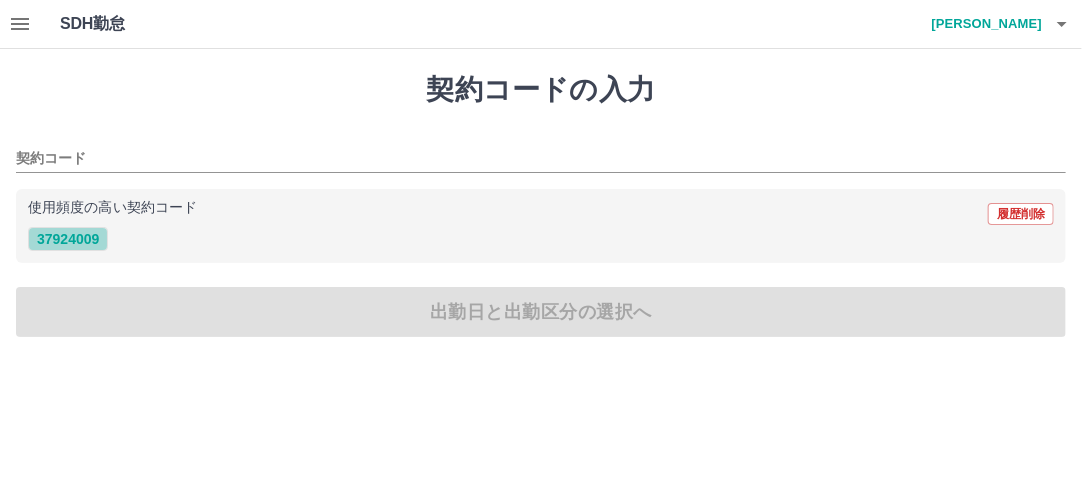 click on "37924009" at bounding box center [68, 239] 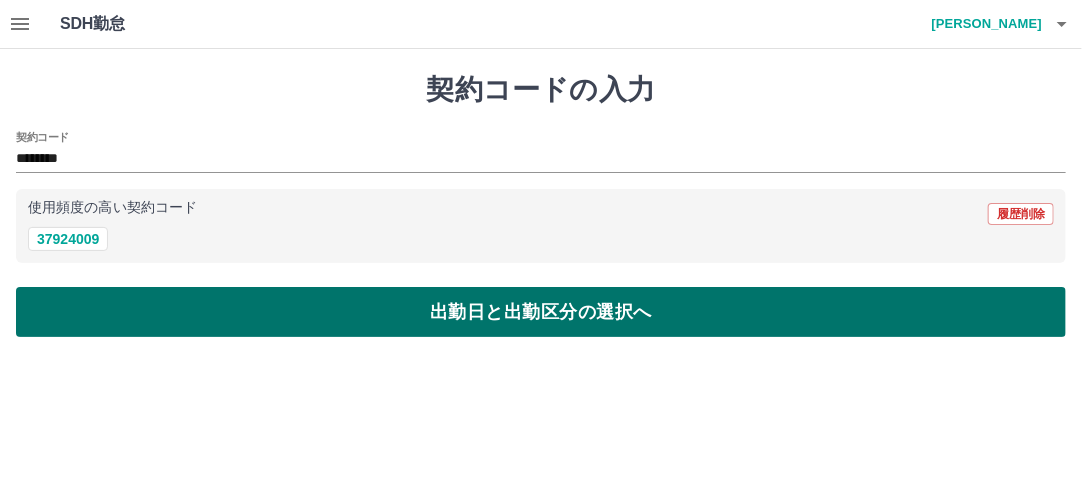 click on "出勤日と出勤区分の選択へ" at bounding box center [541, 312] 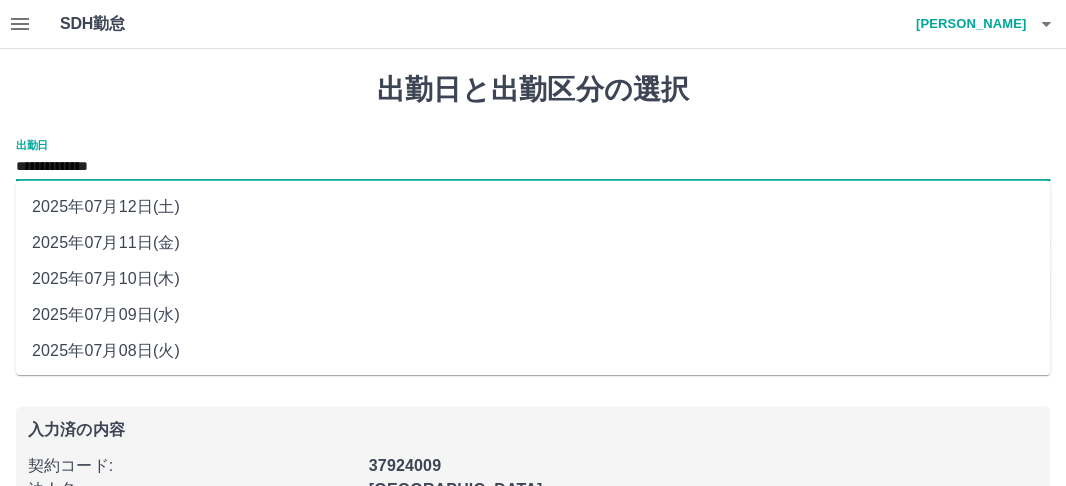 click on "**********" at bounding box center [533, 167] 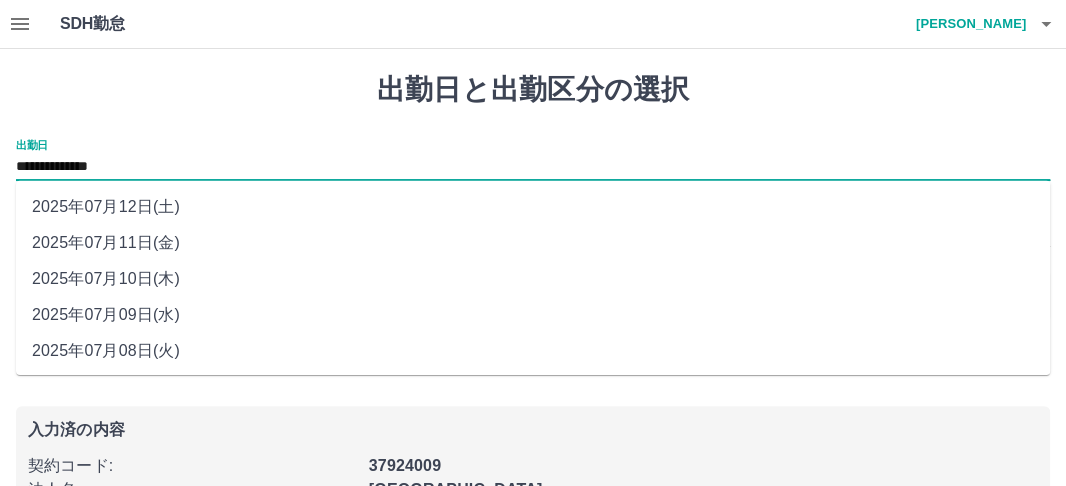 click on "2025年07月10日(木)" at bounding box center (533, 279) 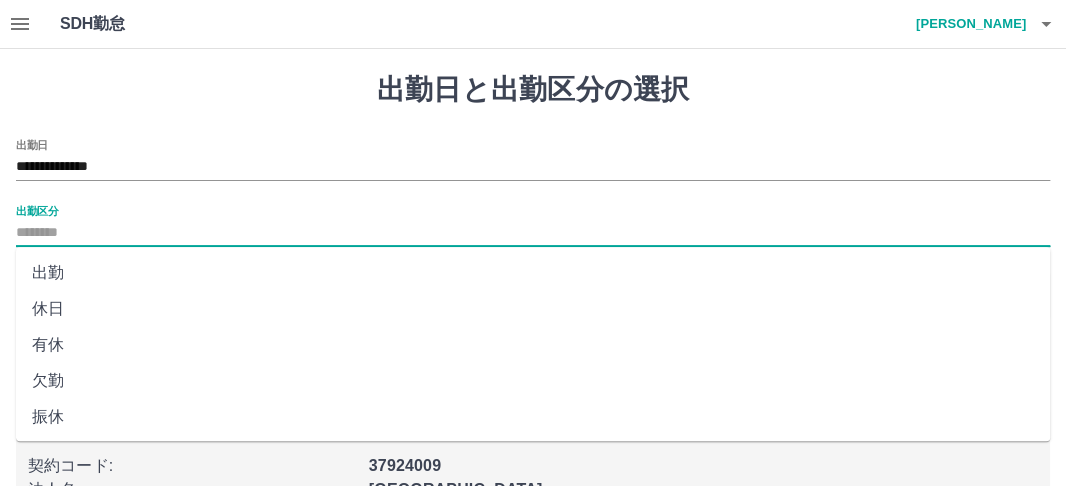 click on "出勤区分" at bounding box center (533, 233) 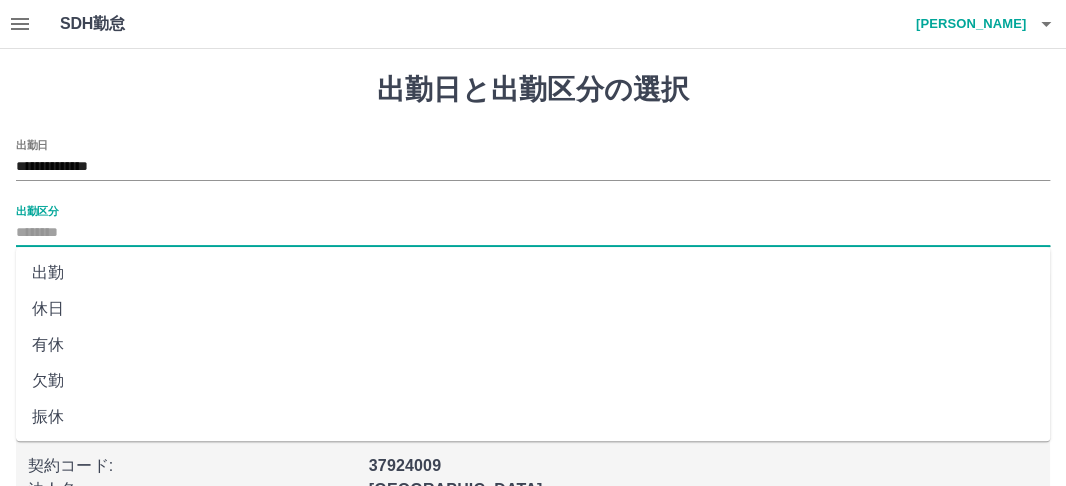 click on "出勤" at bounding box center [533, 273] 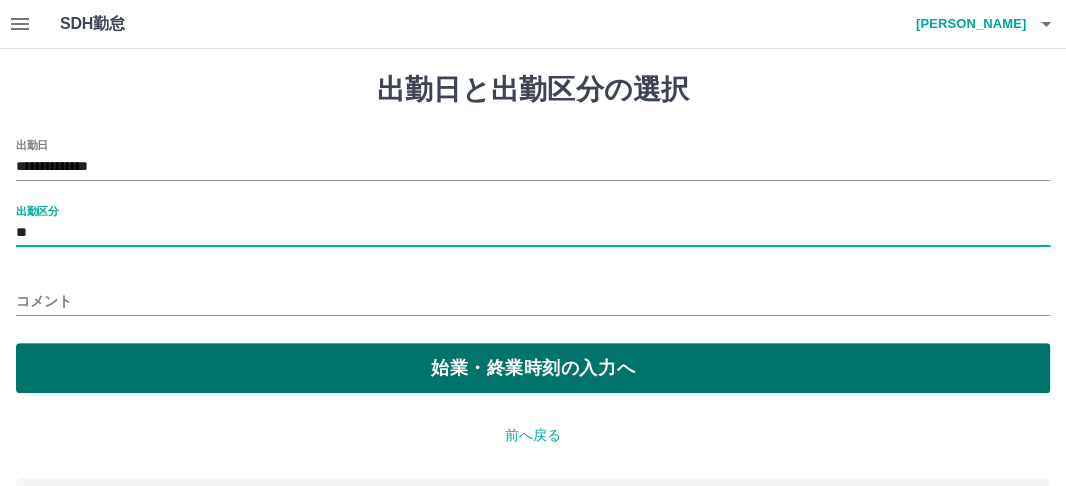 click on "始業・終業時刻の入力へ" at bounding box center [533, 368] 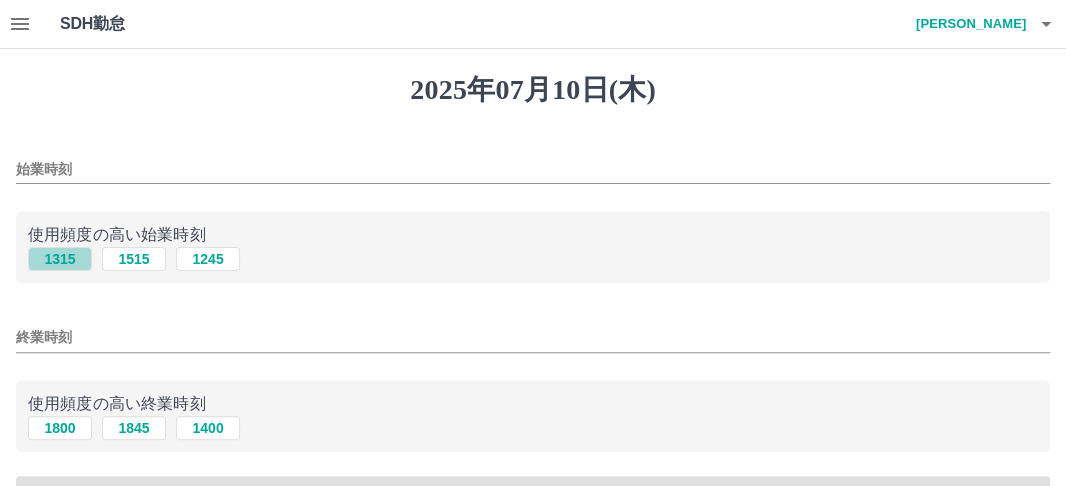 click on "1315" at bounding box center [60, 259] 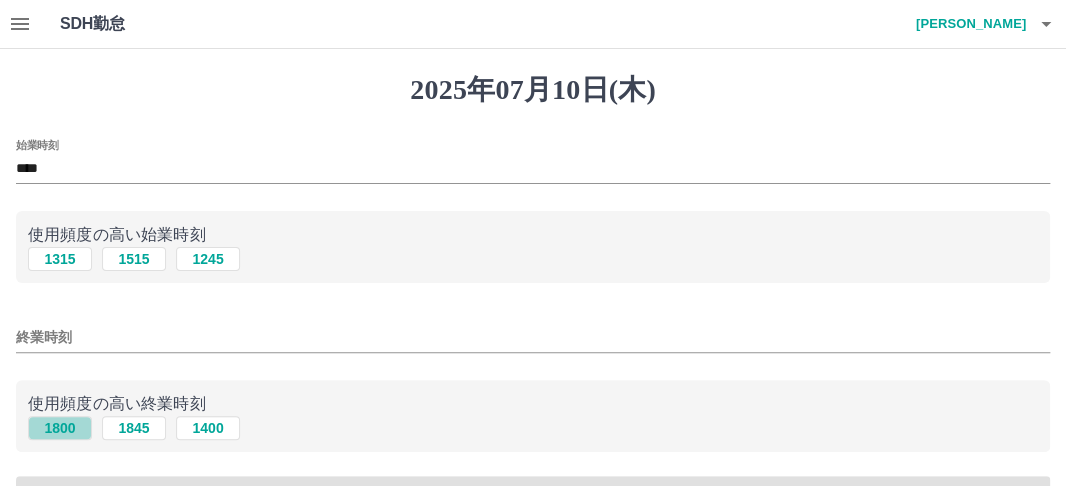 click on "1800" at bounding box center (60, 428) 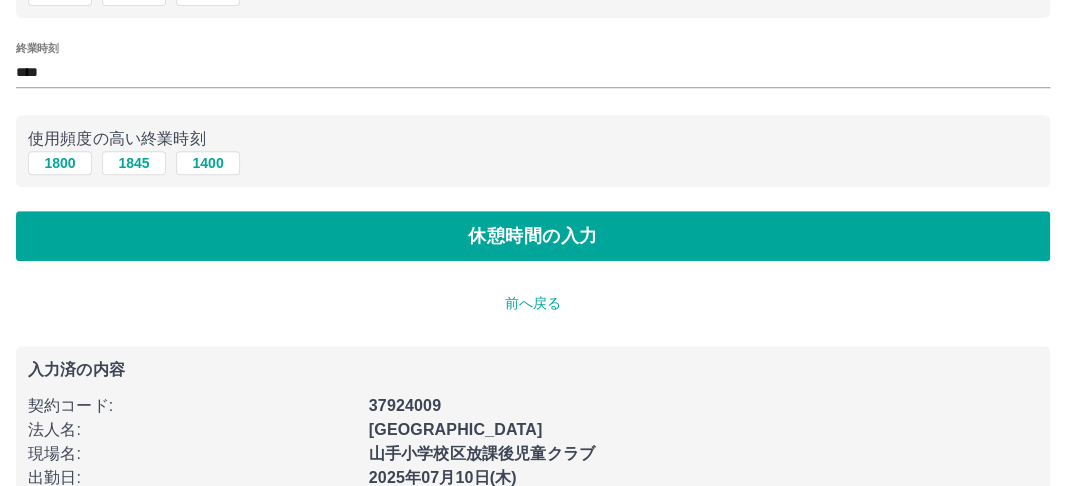 scroll, scrollTop: 300, scrollLeft: 0, axis: vertical 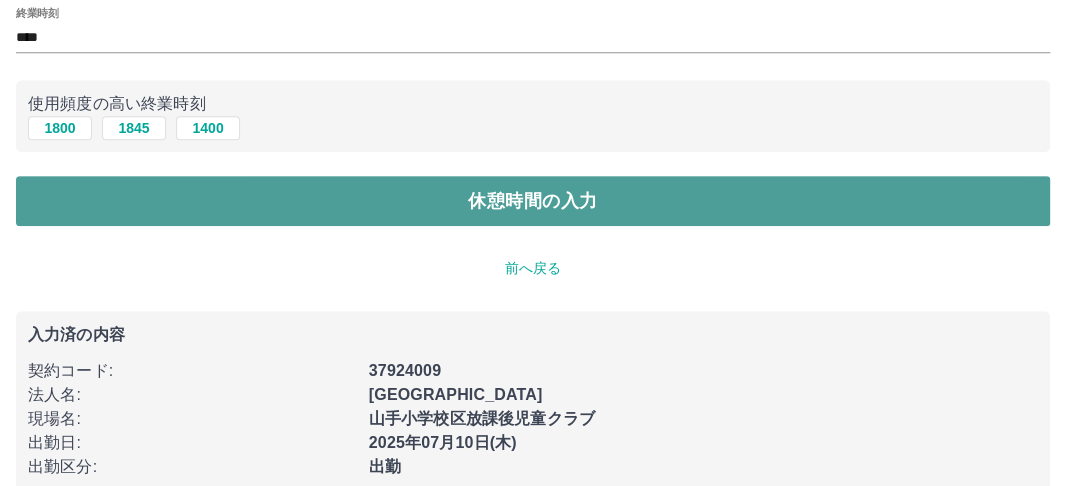 click on "休憩時間の入力" at bounding box center [533, 201] 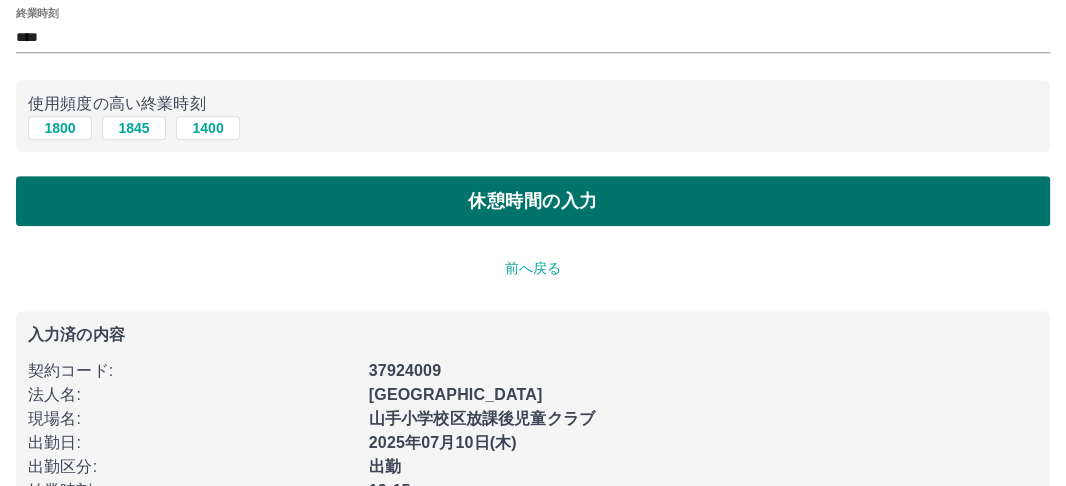 scroll, scrollTop: 0, scrollLeft: 0, axis: both 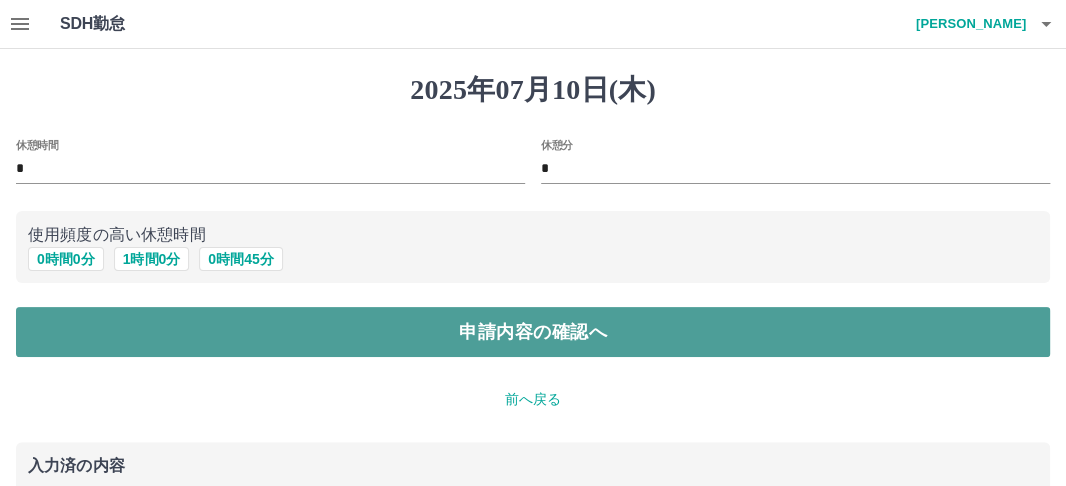 click on "申請内容の確認へ" at bounding box center (533, 332) 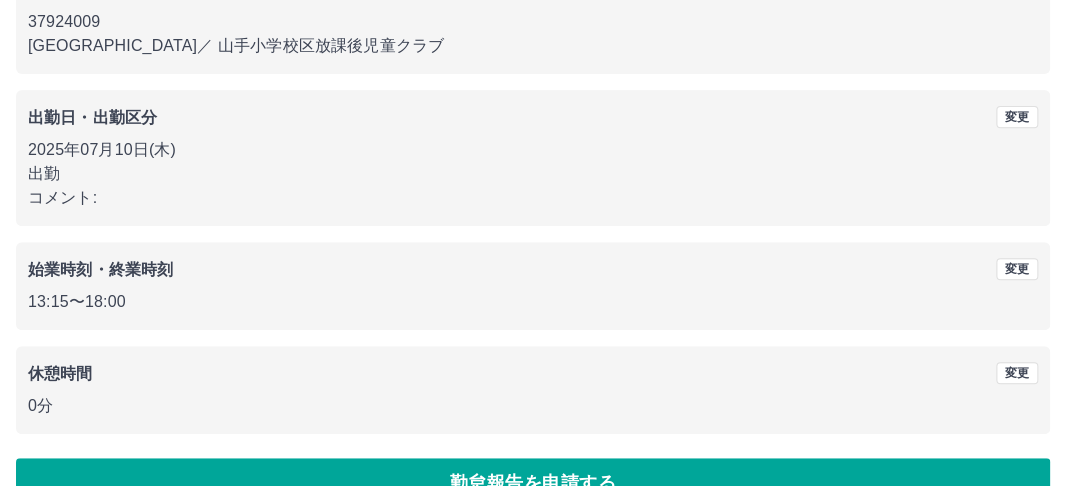 scroll, scrollTop: 263, scrollLeft: 0, axis: vertical 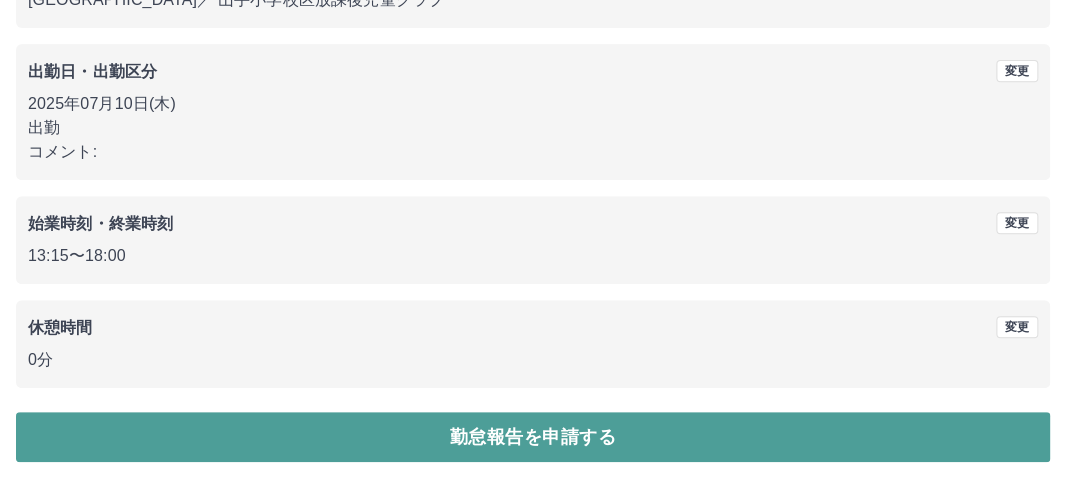 click on "勤怠報告を申請する" at bounding box center [533, 437] 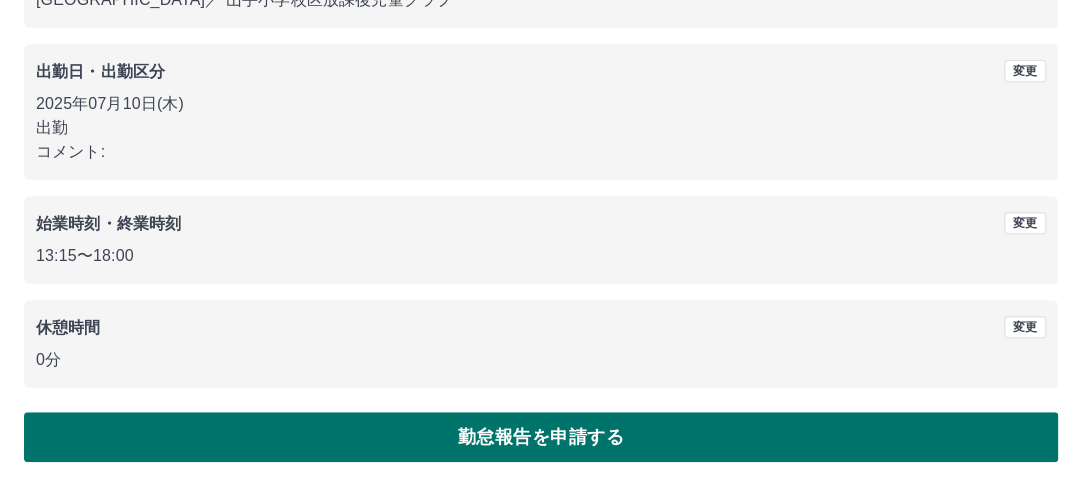 scroll, scrollTop: 0, scrollLeft: 0, axis: both 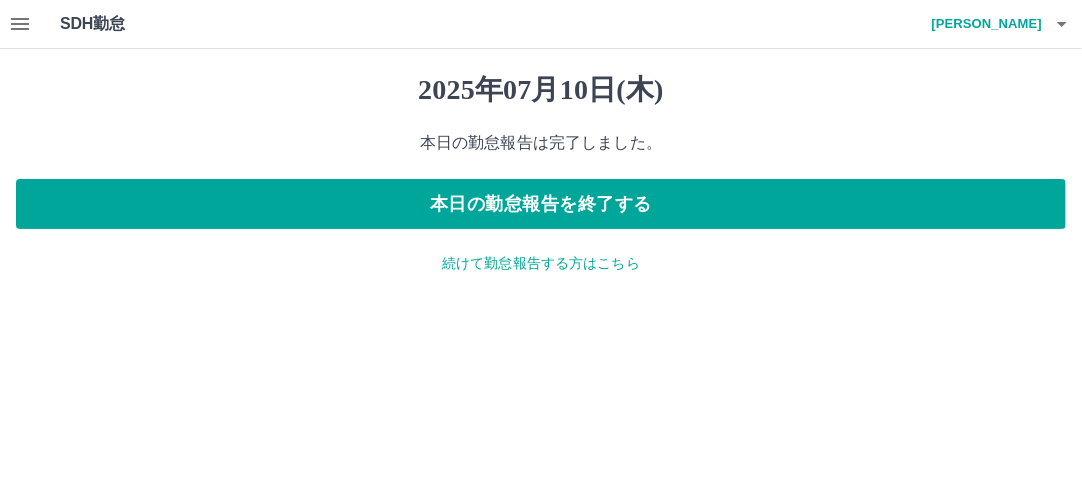 click on "長谷川　豊美" at bounding box center [982, 24] 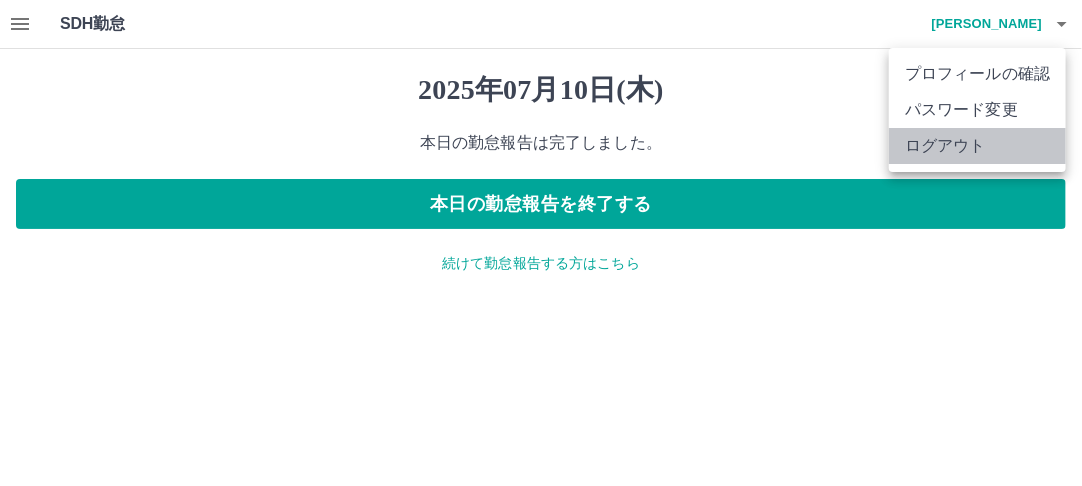click on "ログアウト" at bounding box center (977, 146) 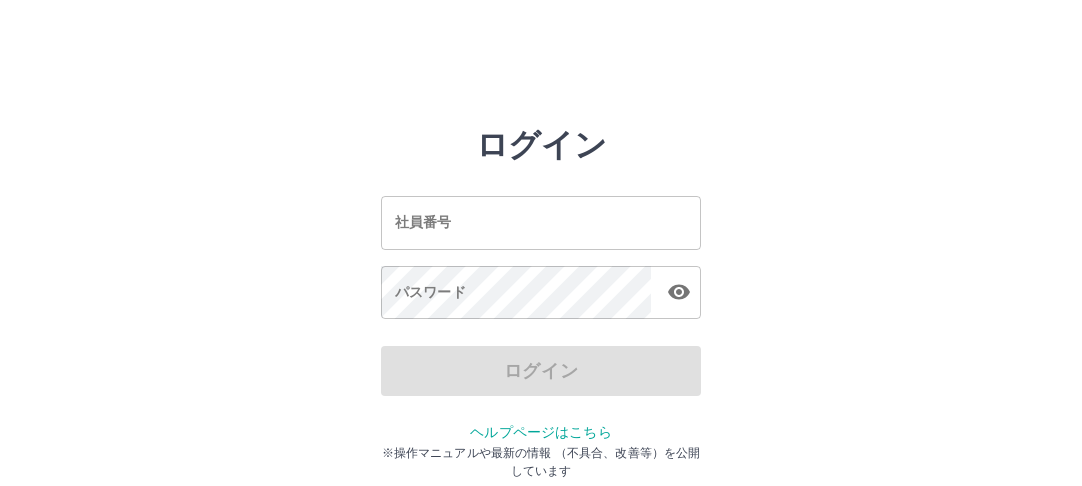scroll, scrollTop: 0, scrollLeft: 0, axis: both 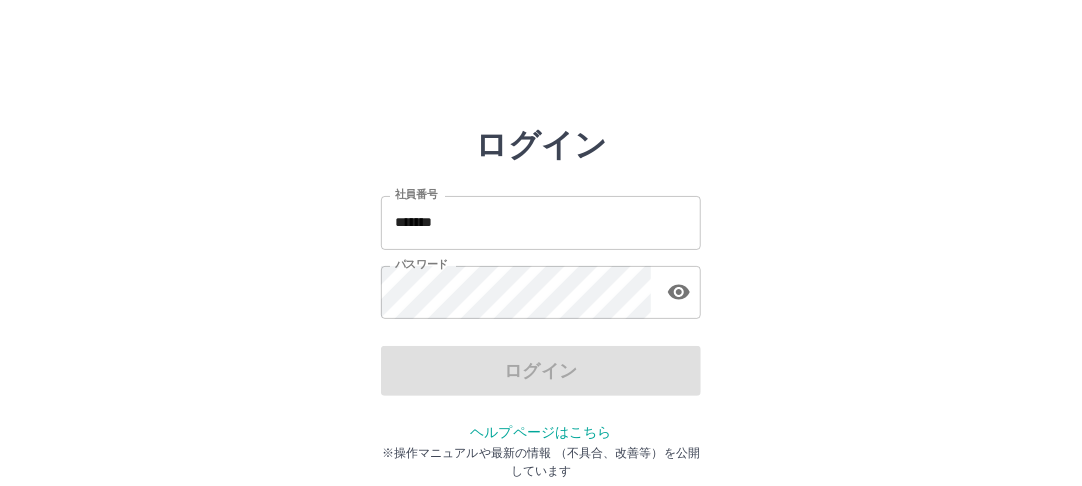 click on "*******" at bounding box center [541, 222] 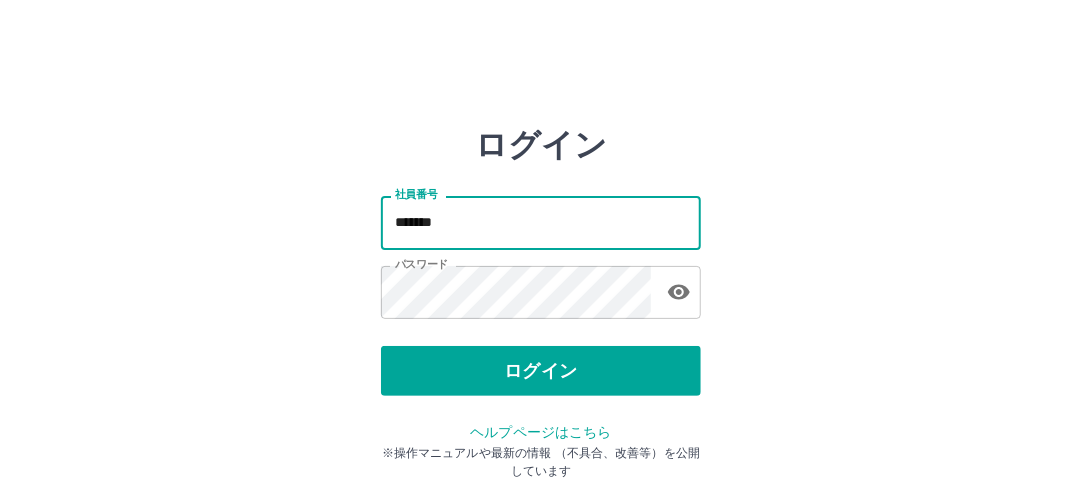 type on "*******" 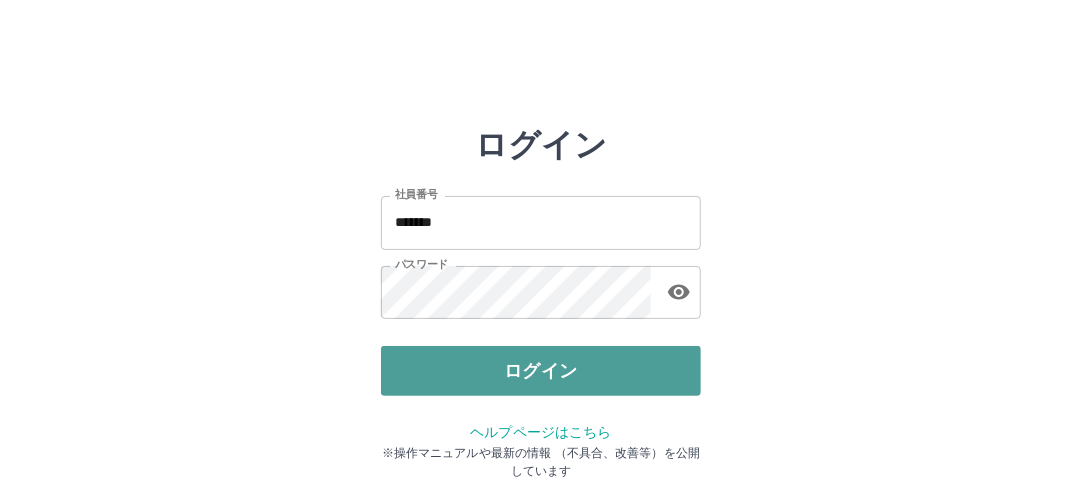 click on "ログイン" at bounding box center [541, 371] 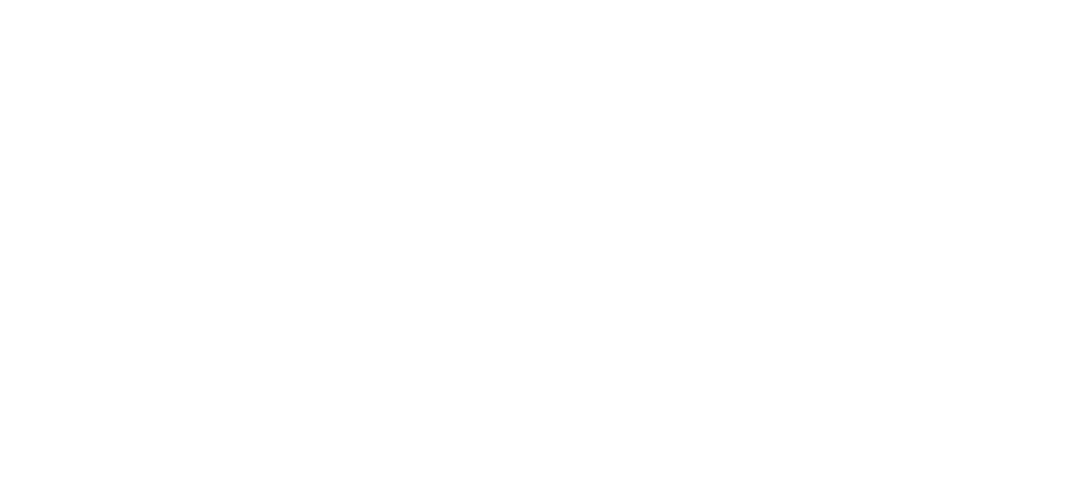 scroll, scrollTop: 0, scrollLeft: 0, axis: both 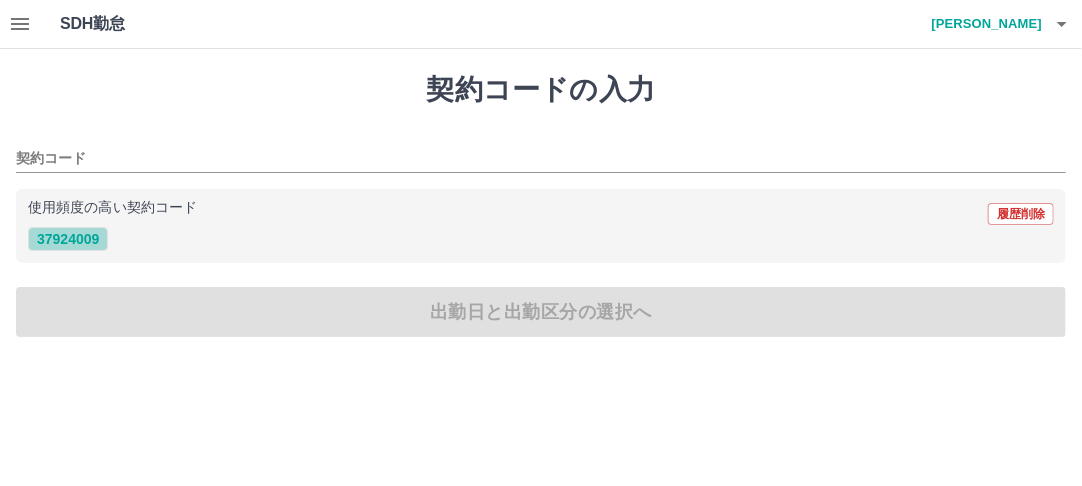click on "37924009" at bounding box center [68, 239] 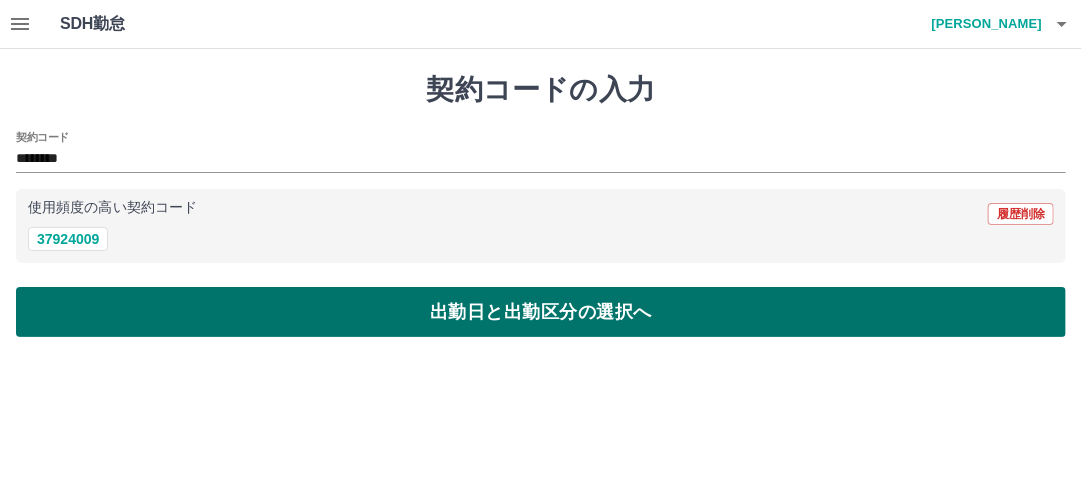 click on "出勤日と出勤区分の選択へ" at bounding box center (541, 312) 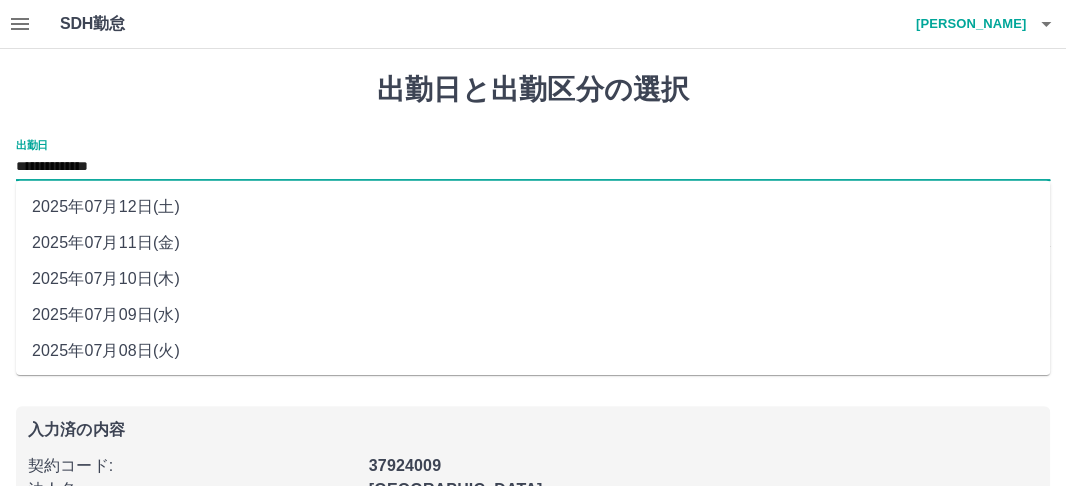 click on "**********" at bounding box center [533, 167] 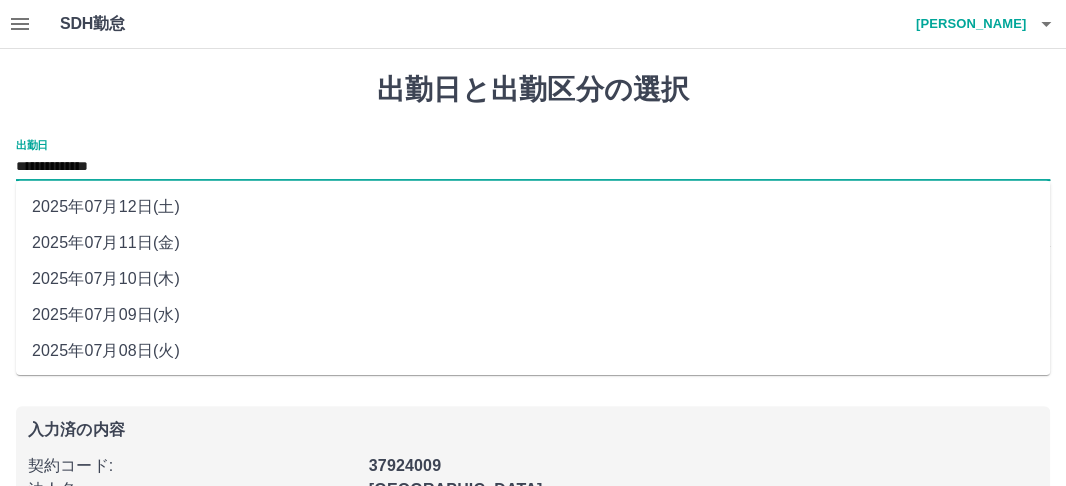 click on "2025年07月10日(木)" at bounding box center (533, 279) 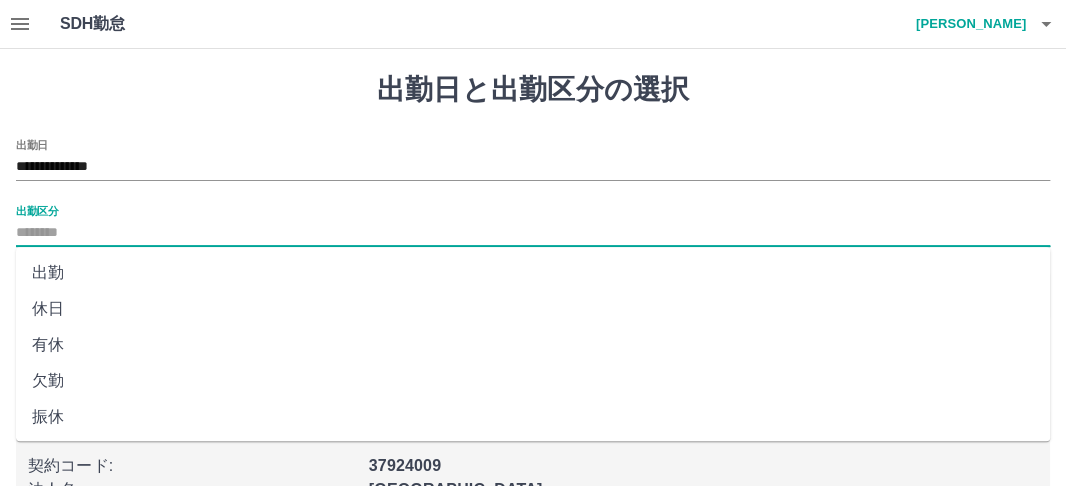 click on "出勤区分" at bounding box center [533, 233] 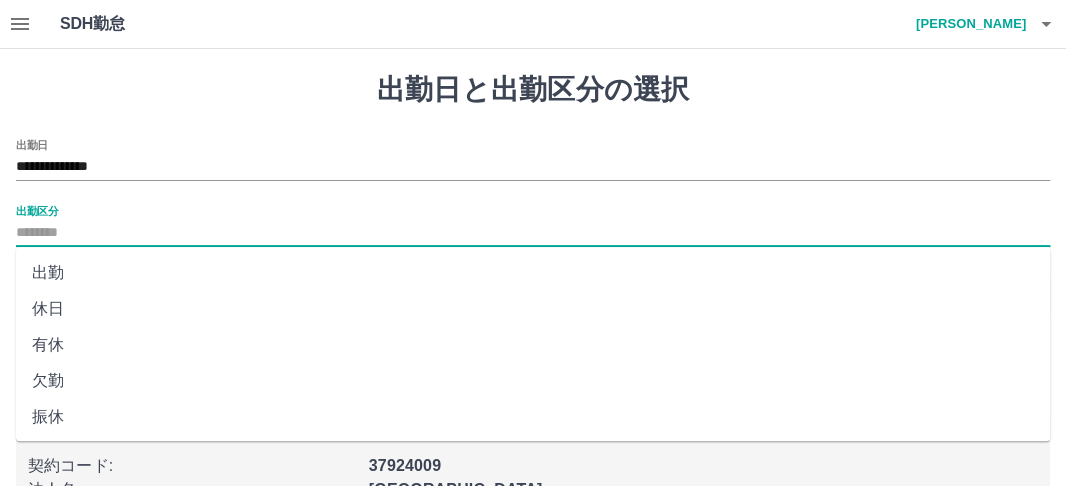 click on "出勤" at bounding box center (533, 273) 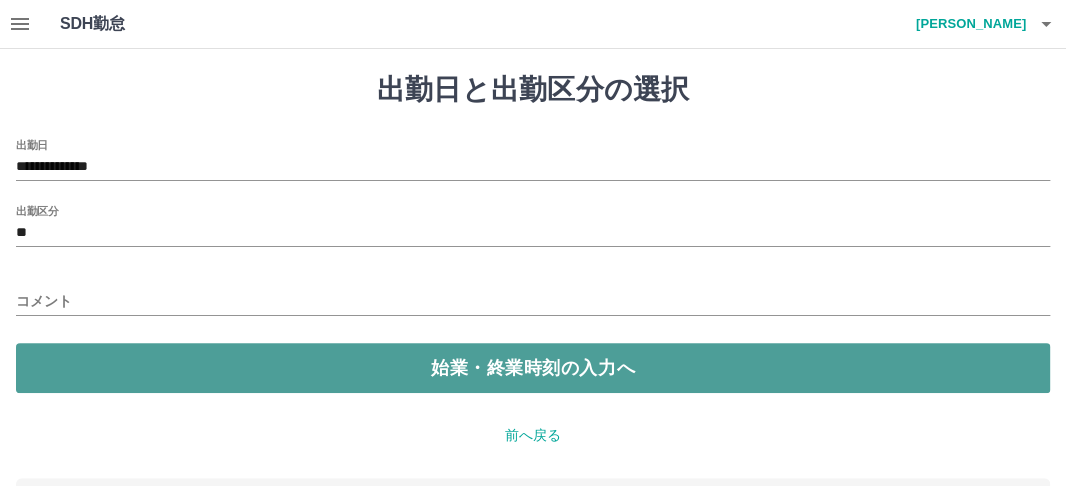 click on "始業・終業時刻の入力へ" at bounding box center (533, 368) 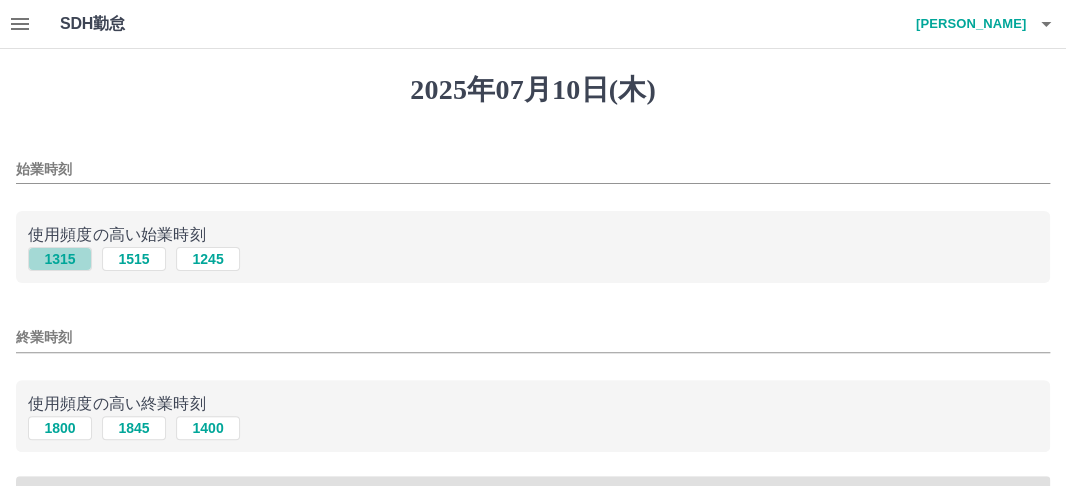 click on "1315" at bounding box center [60, 259] 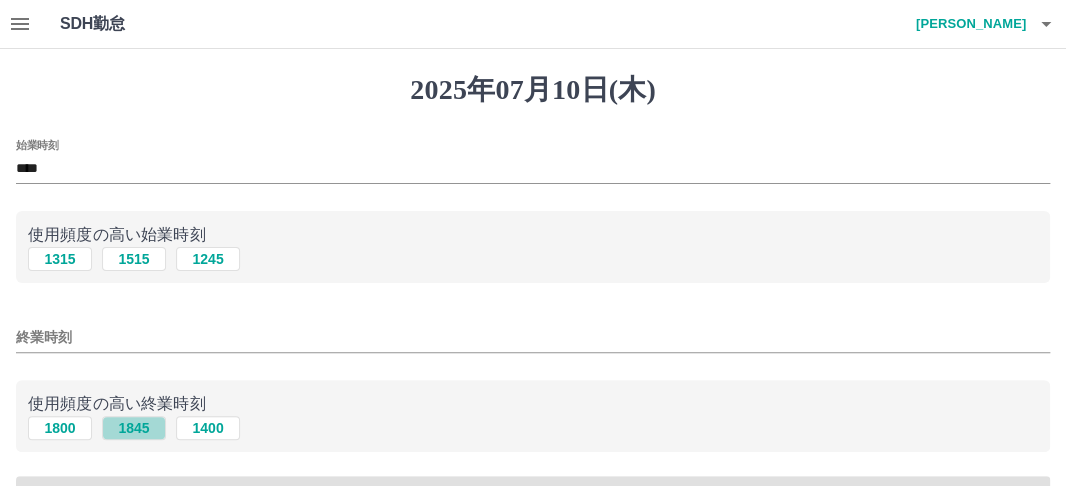 click on "1845" at bounding box center (134, 428) 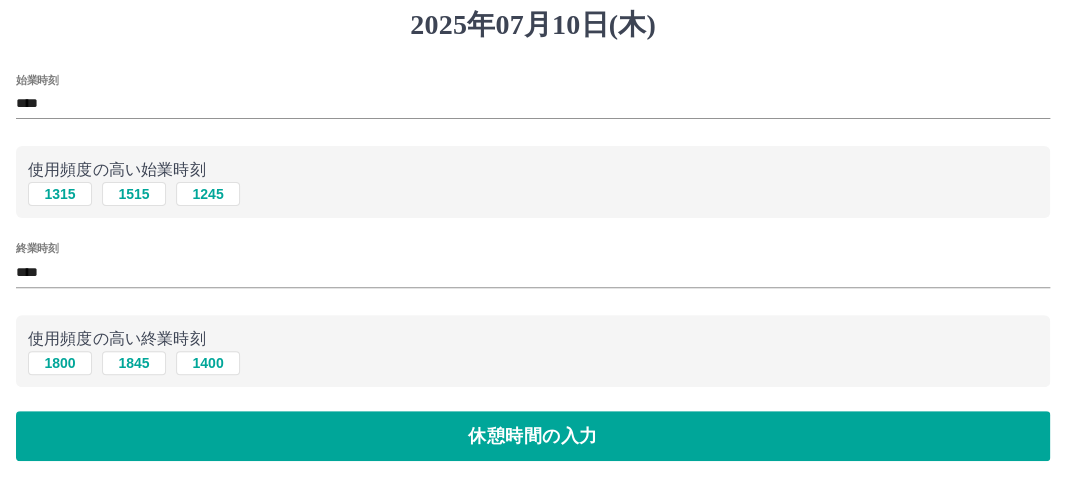 scroll, scrollTop: 100, scrollLeft: 0, axis: vertical 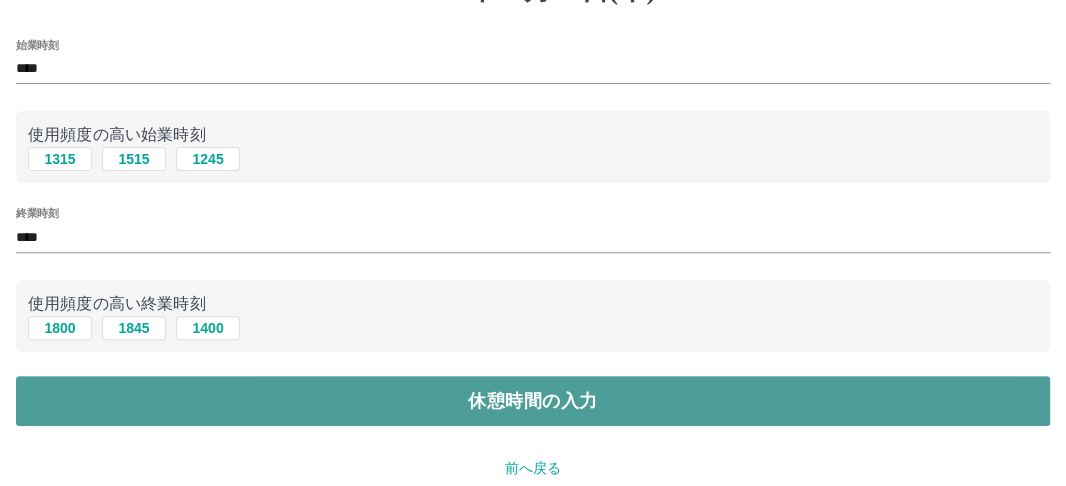 click on "休憩時間の入力" at bounding box center [533, 401] 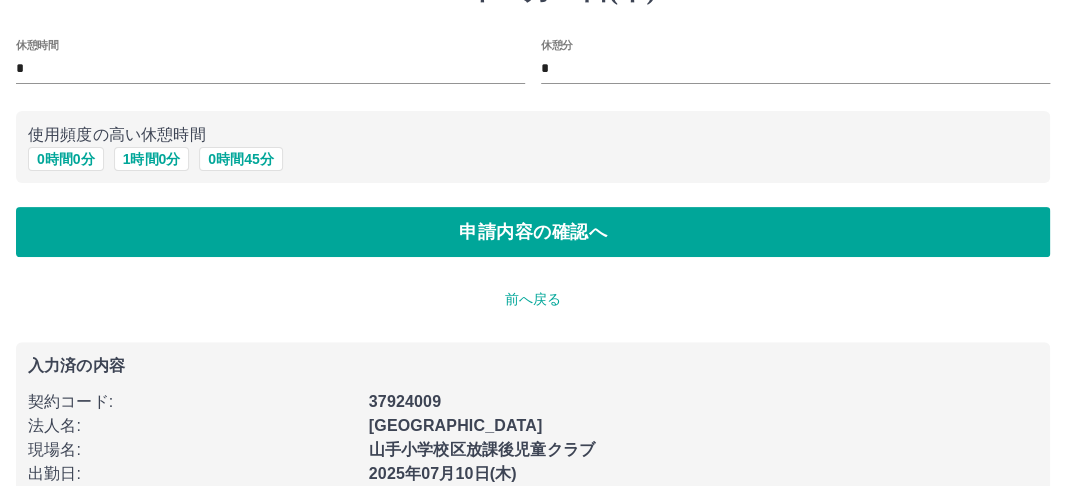 scroll, scrollTop: 0, scrollLeft: 0, axis: both 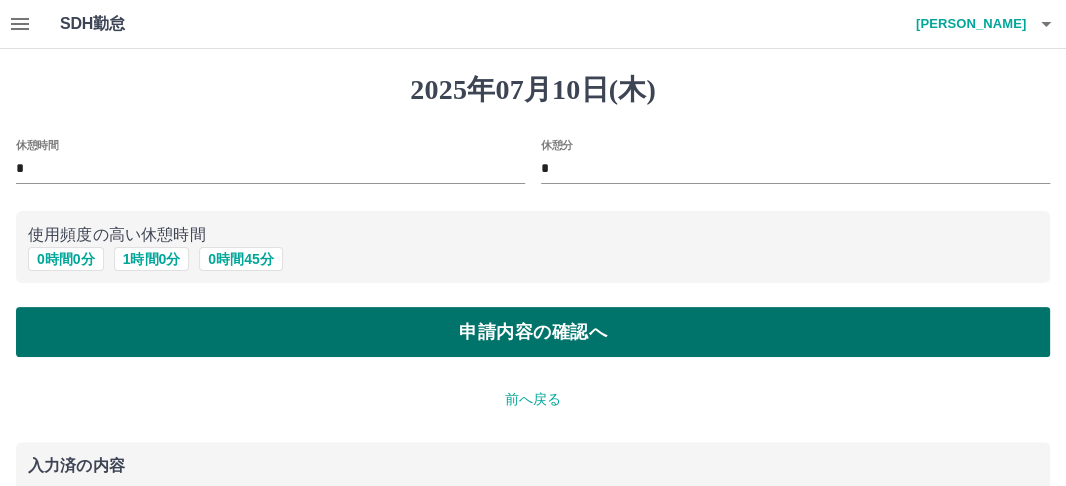 click on "申請内容の確認へ" at bounding box center [533, 332] 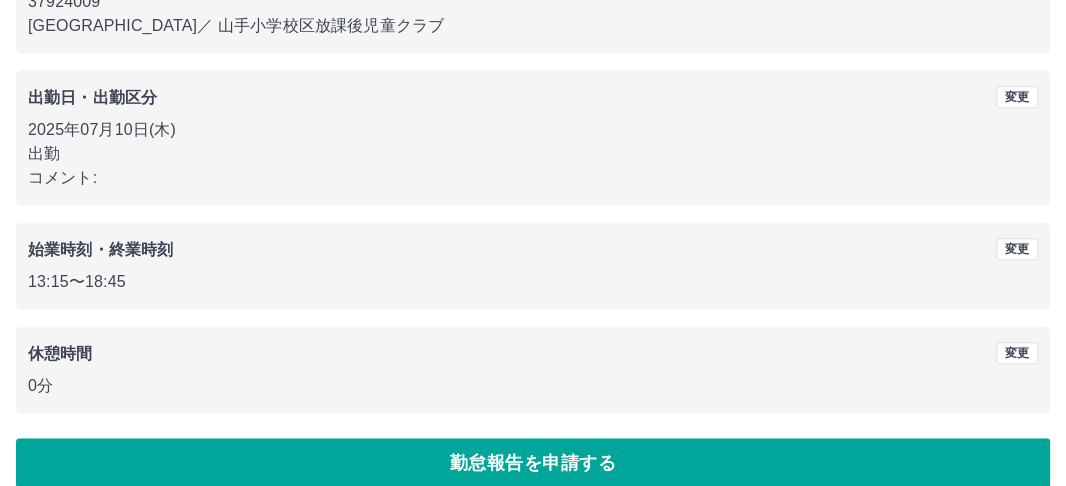 scroll, scrollTop: 263, scrollLeft: 0, axis: vertical 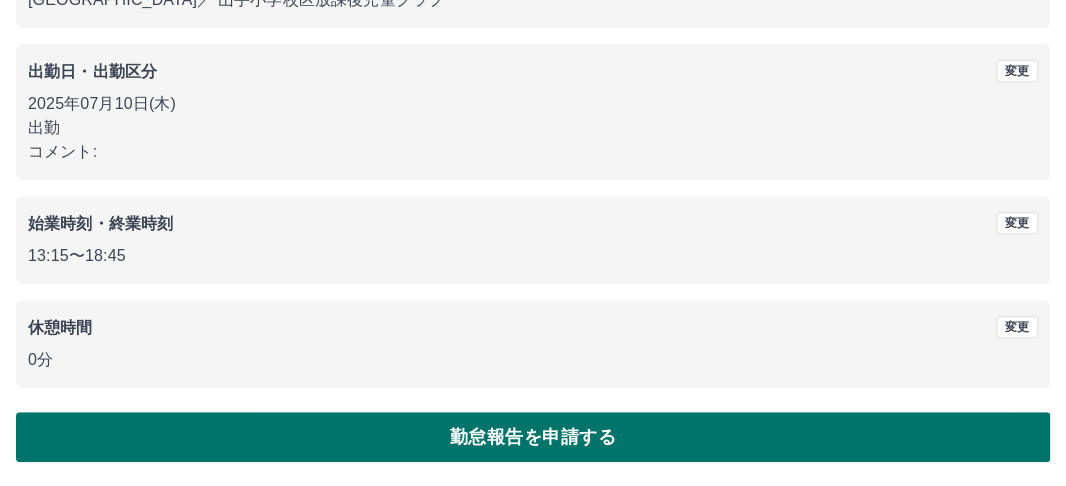 click on "勤怠報告を申請する" at bounding box center (533, 437) 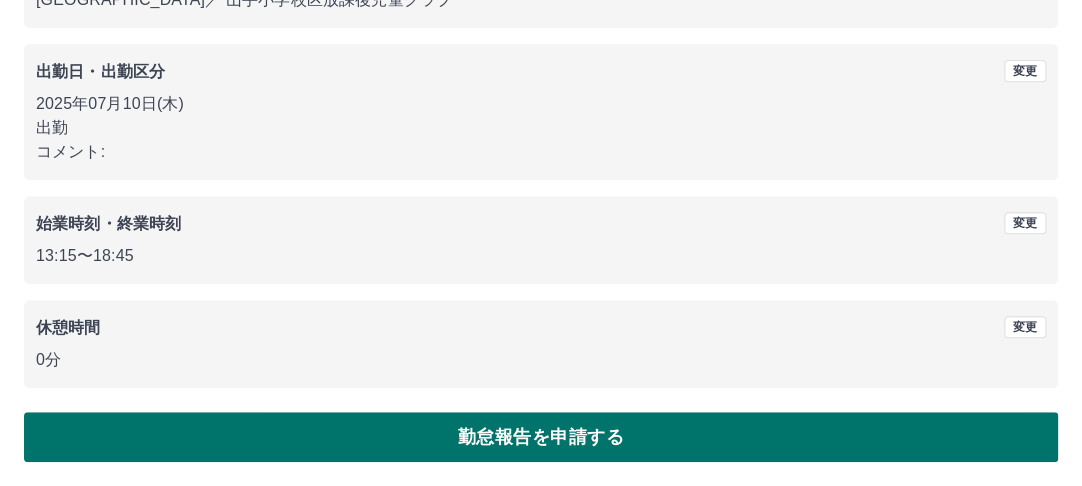 scroll, scrollTop: 0, scrollLeft: 0, axis: both 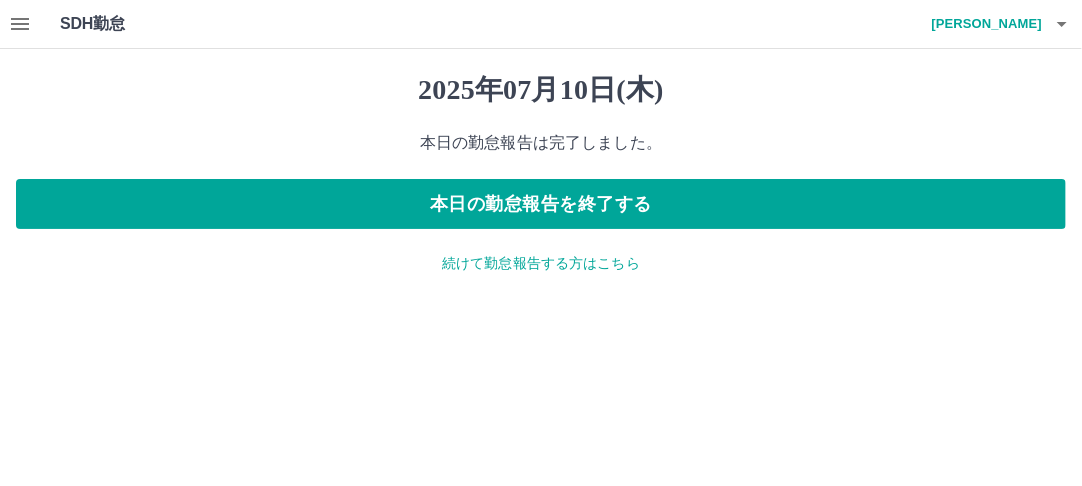 click on "続けて勤怠報告する方はこちら" at bounding box center (541, 263) 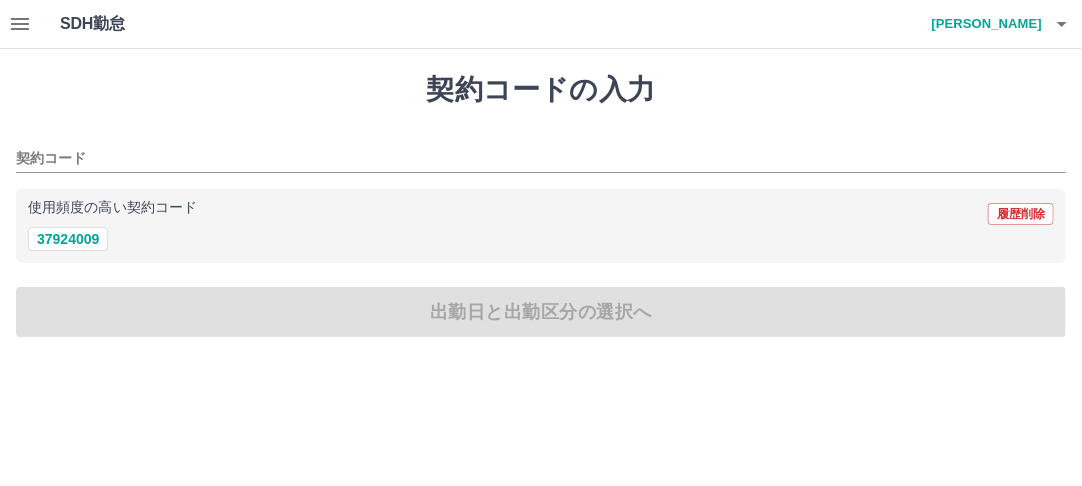 click on "島岡　陽子" at bounding box center (982, 24) 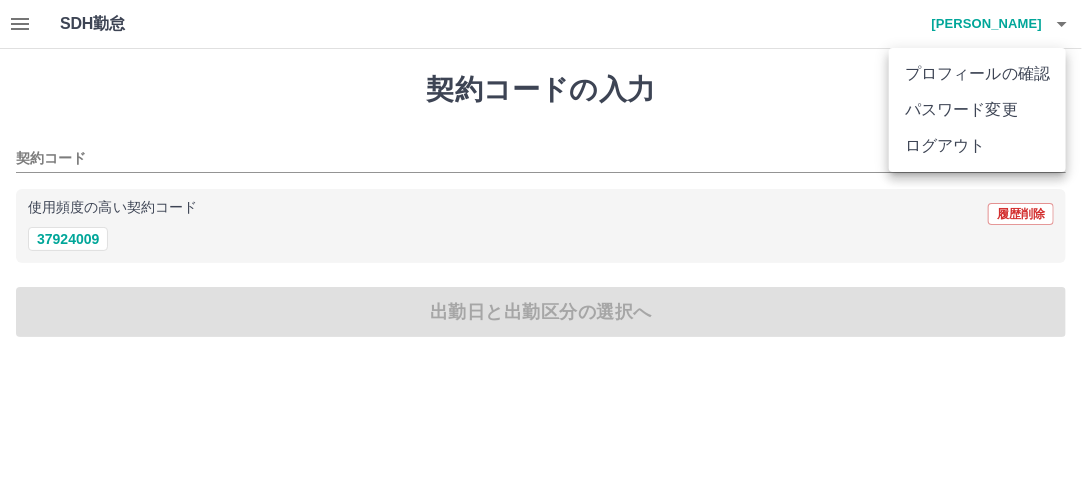 click on "ログアウト" at bounding box center (977, 146) 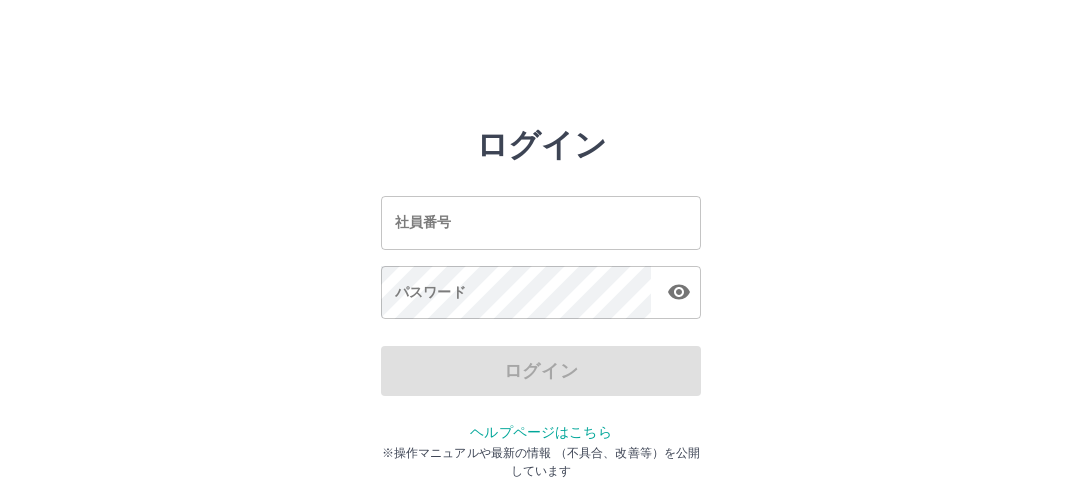 scroll, scrollTop: 0, scrollLeft: 0, axis: both 